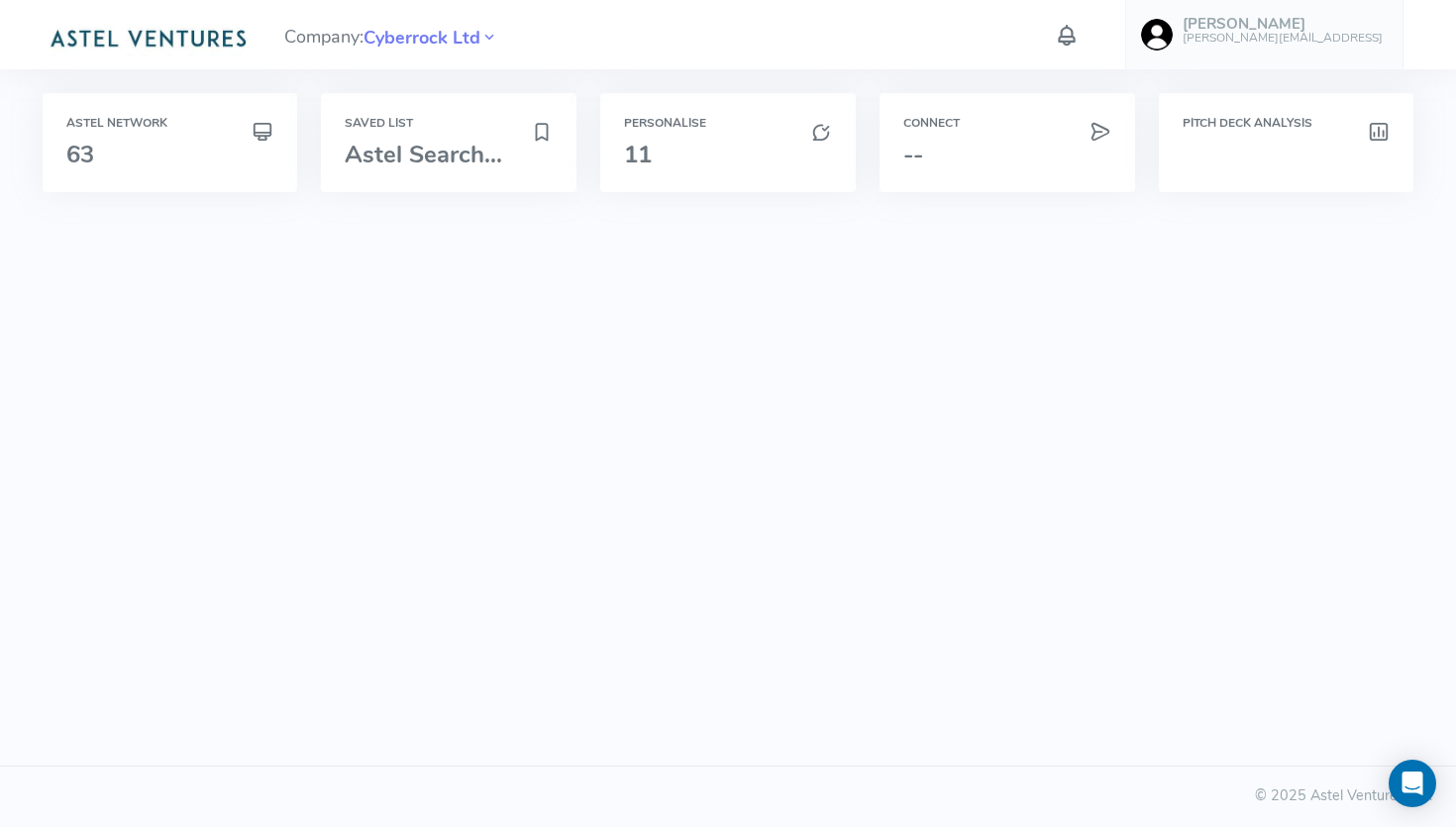 scroll, scrollTop: 0, scrollLeft: 0, axis: both 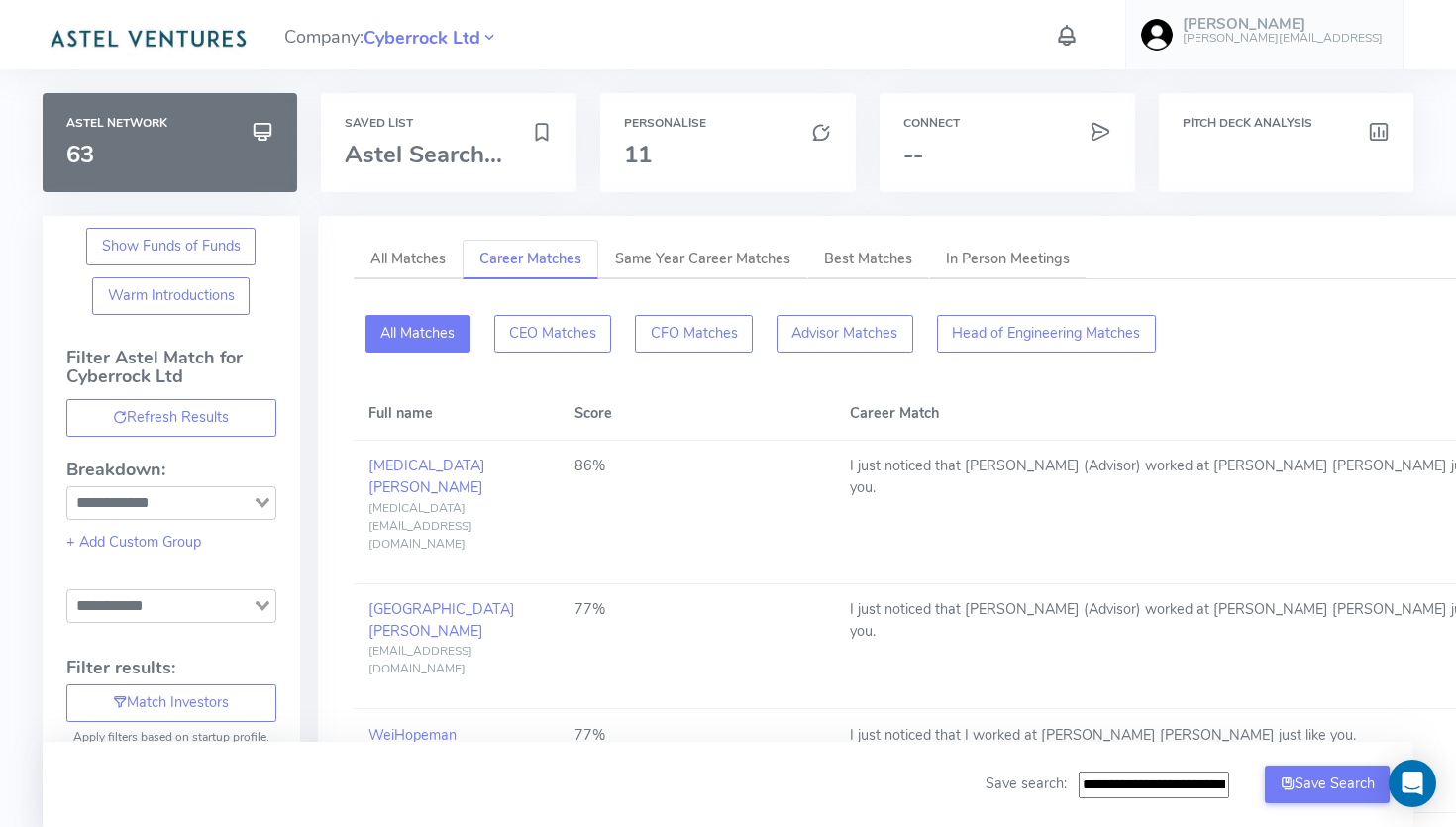 click on "All Matches" at bounding box center [418, 334] 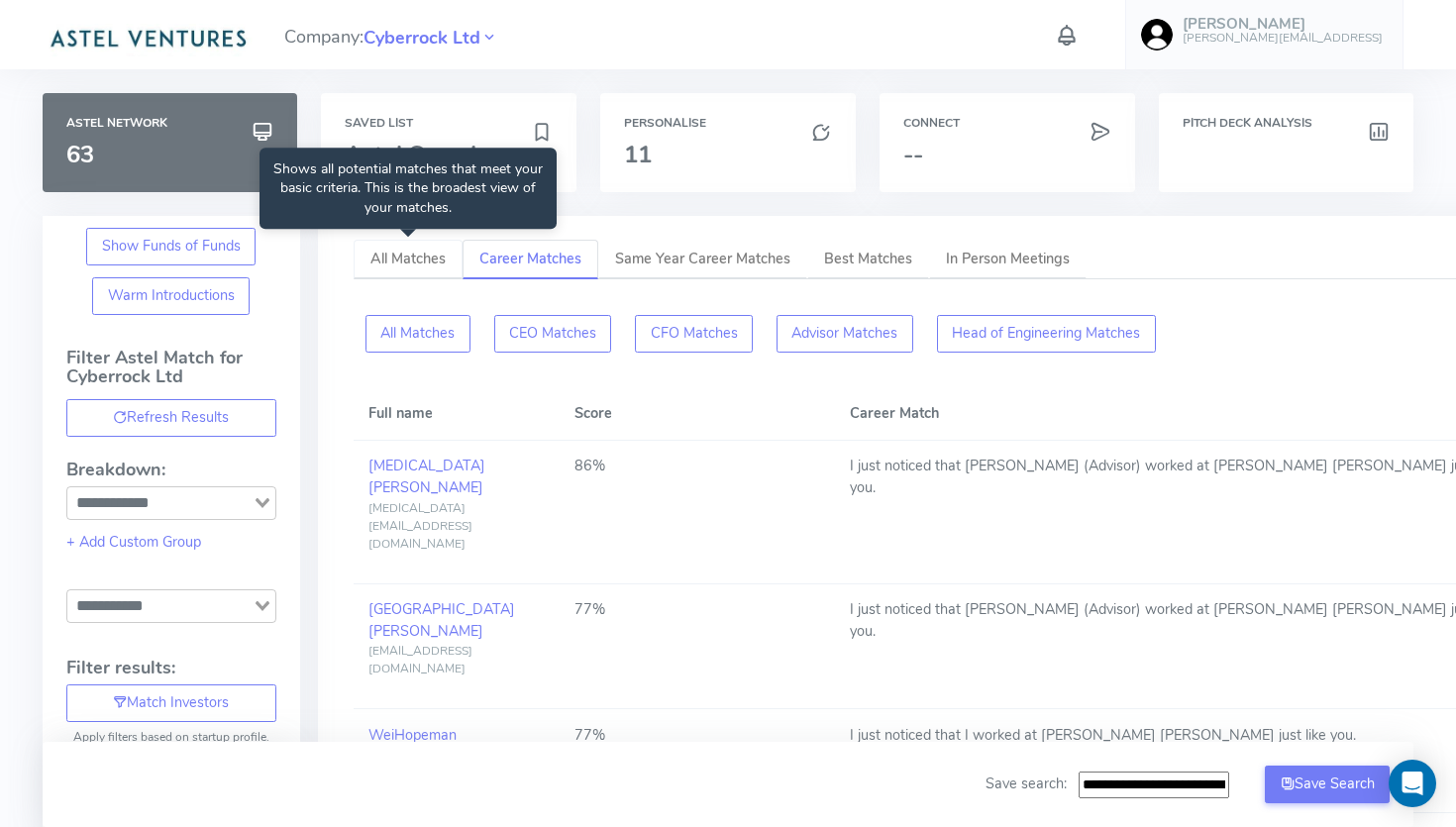 click on "All Matches" at bounding box center (408, 259) 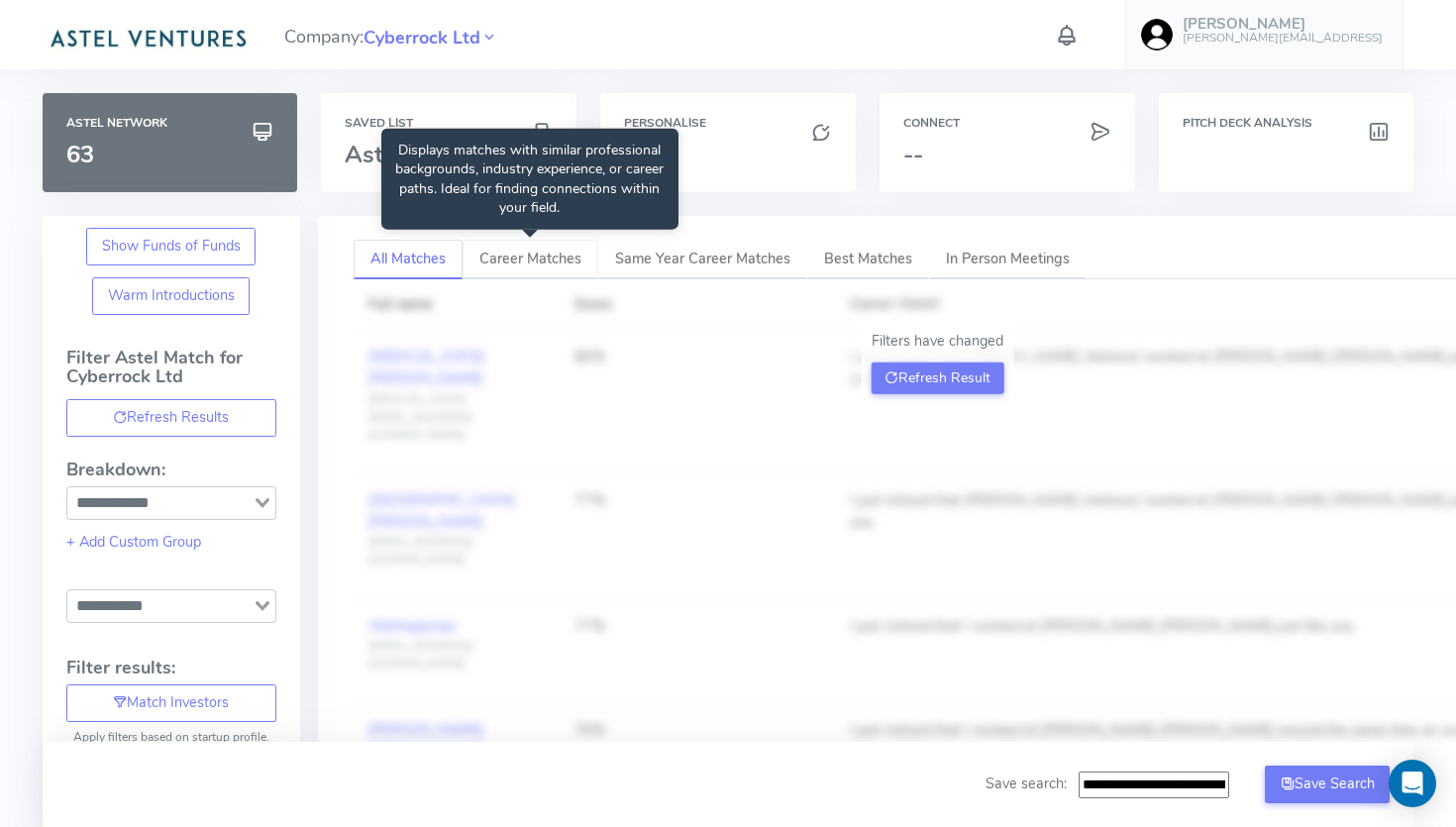 click on "Career Matches" at bounding box center (530, 258) 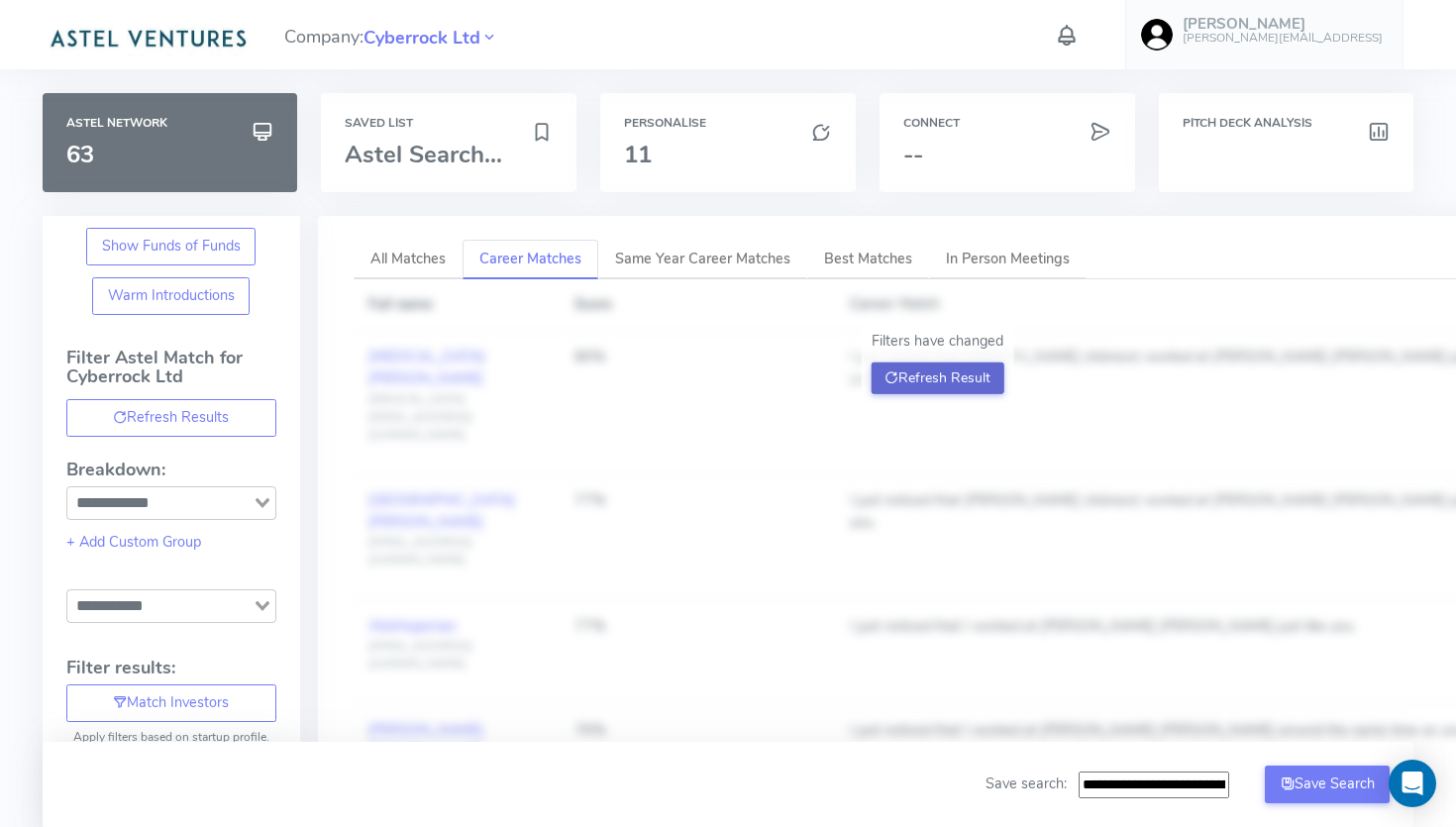 click on "Refresh Result" 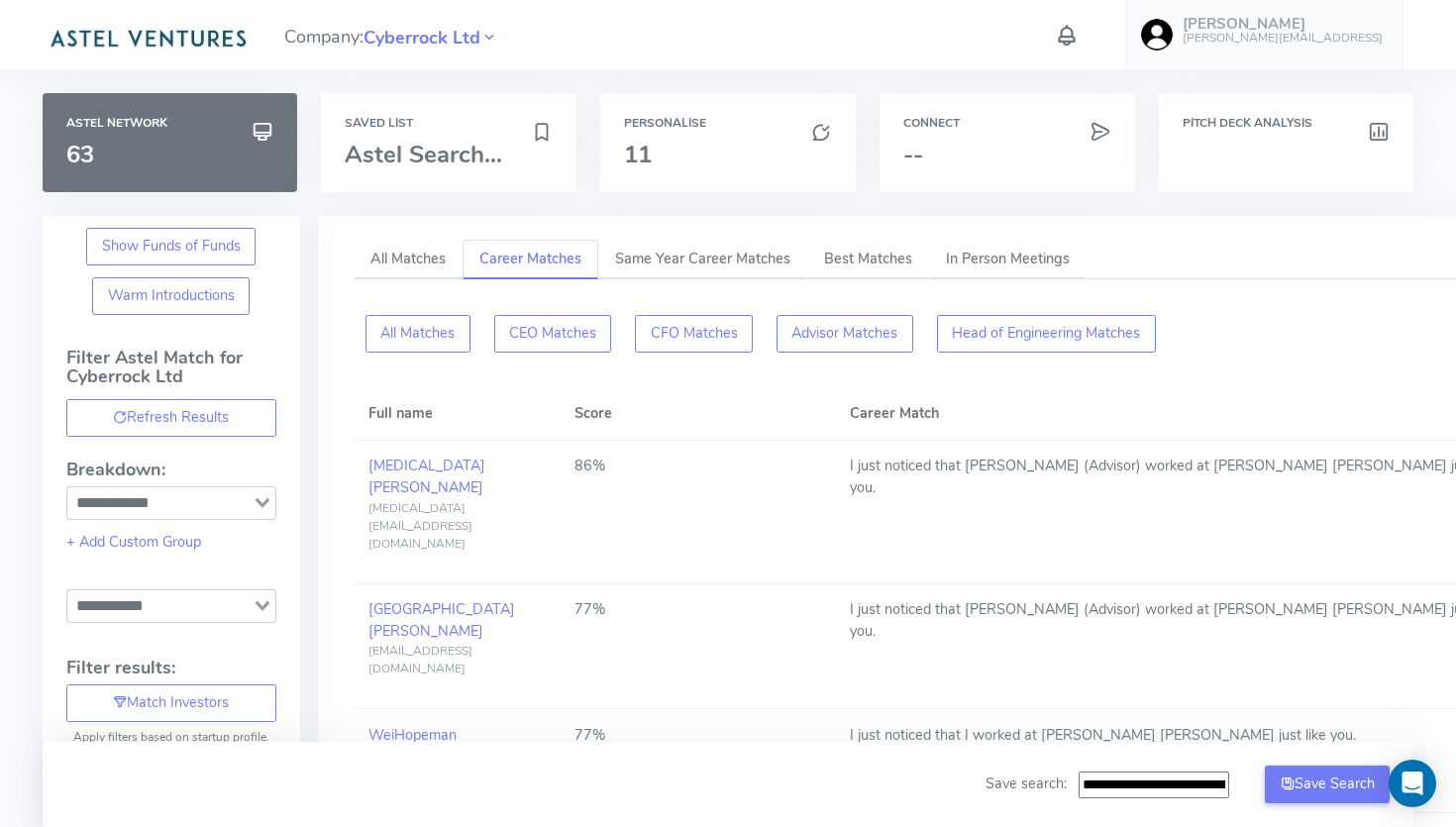 scroll, scrollTop: 820, scrollLeft: 0, axis: vertical 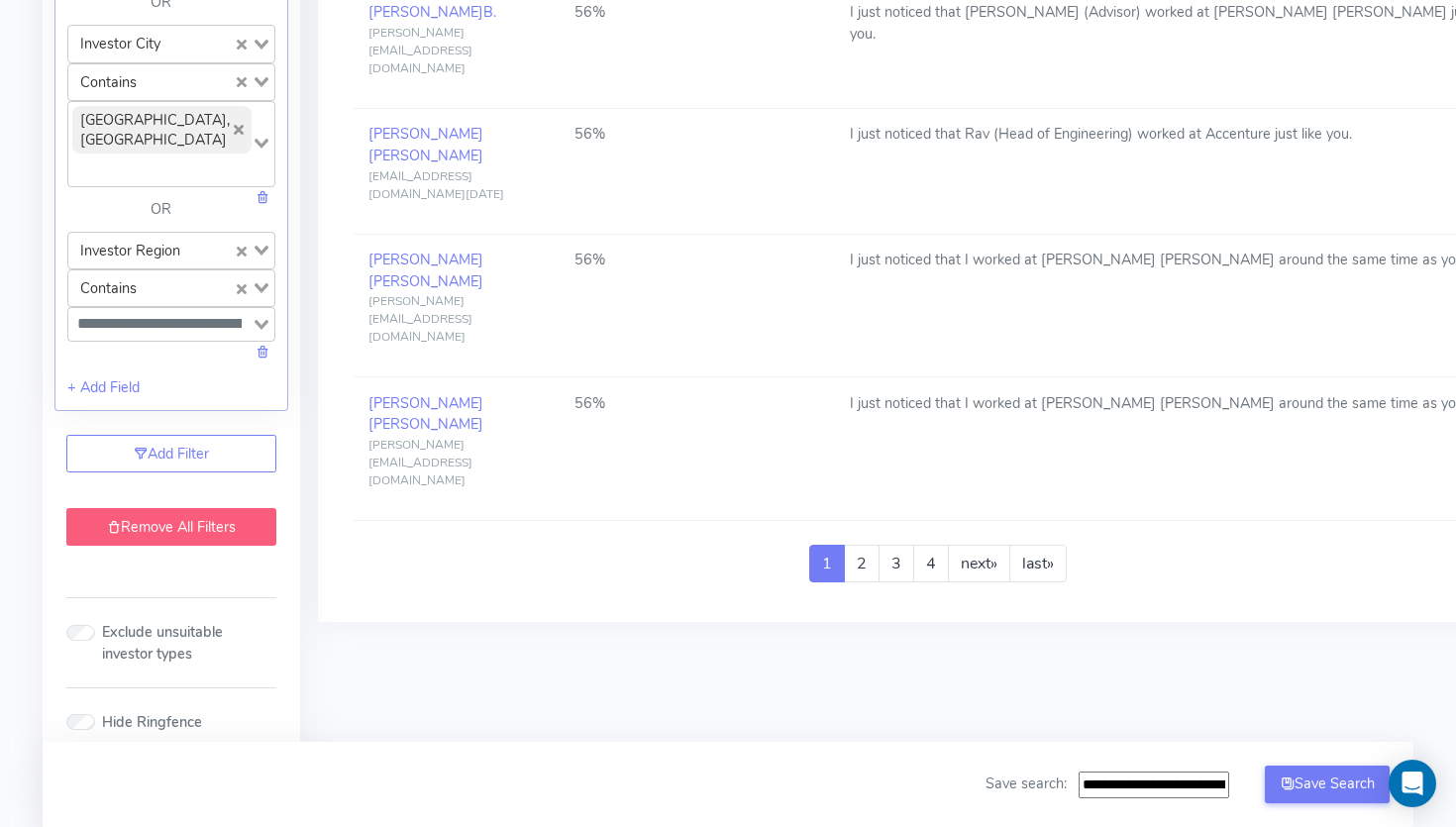 click on "Remove All Filters" at bounding box center [171, 527] 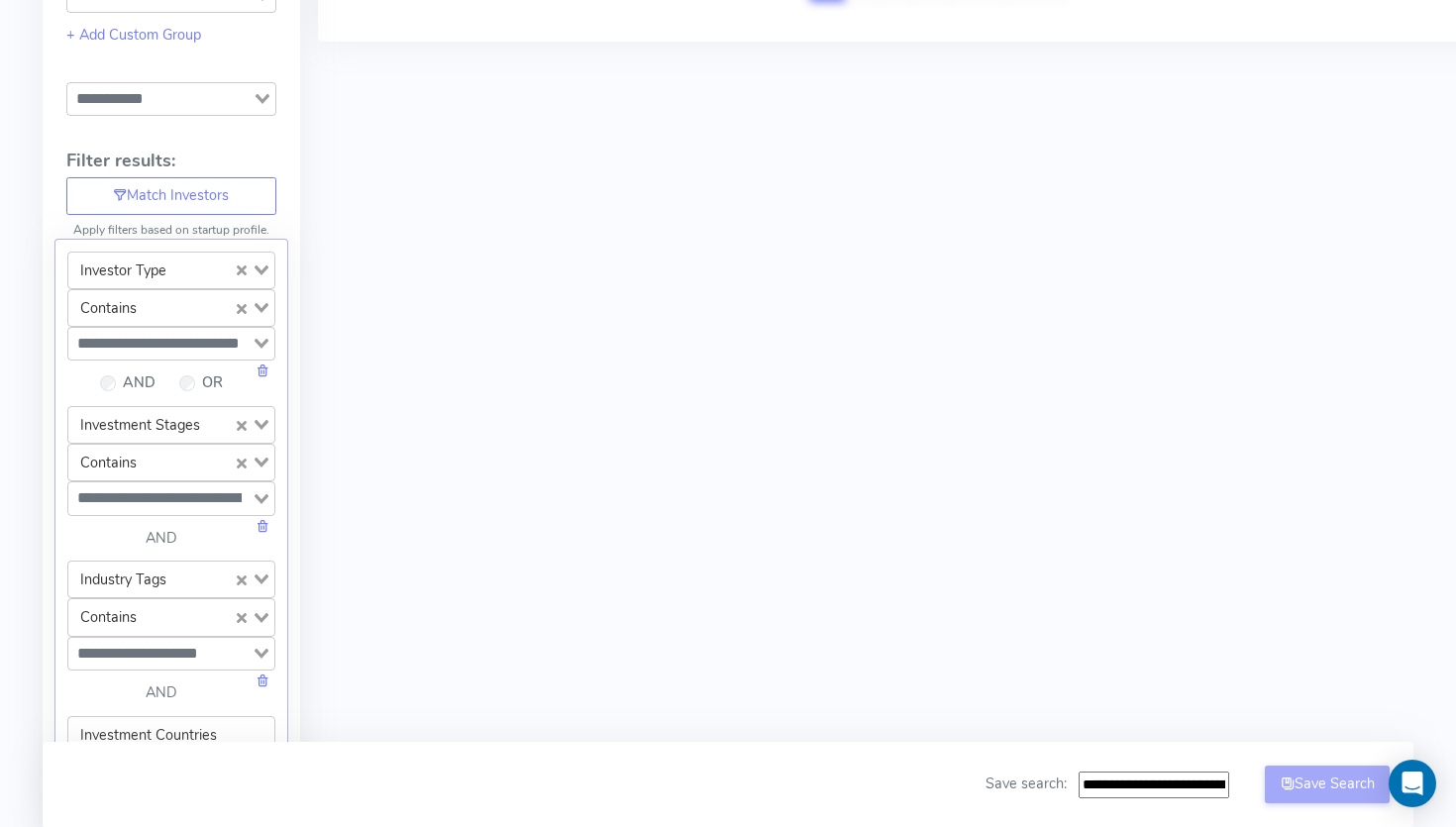 scroll, scrollTop: 0, scrollLeft: 0, axis: both 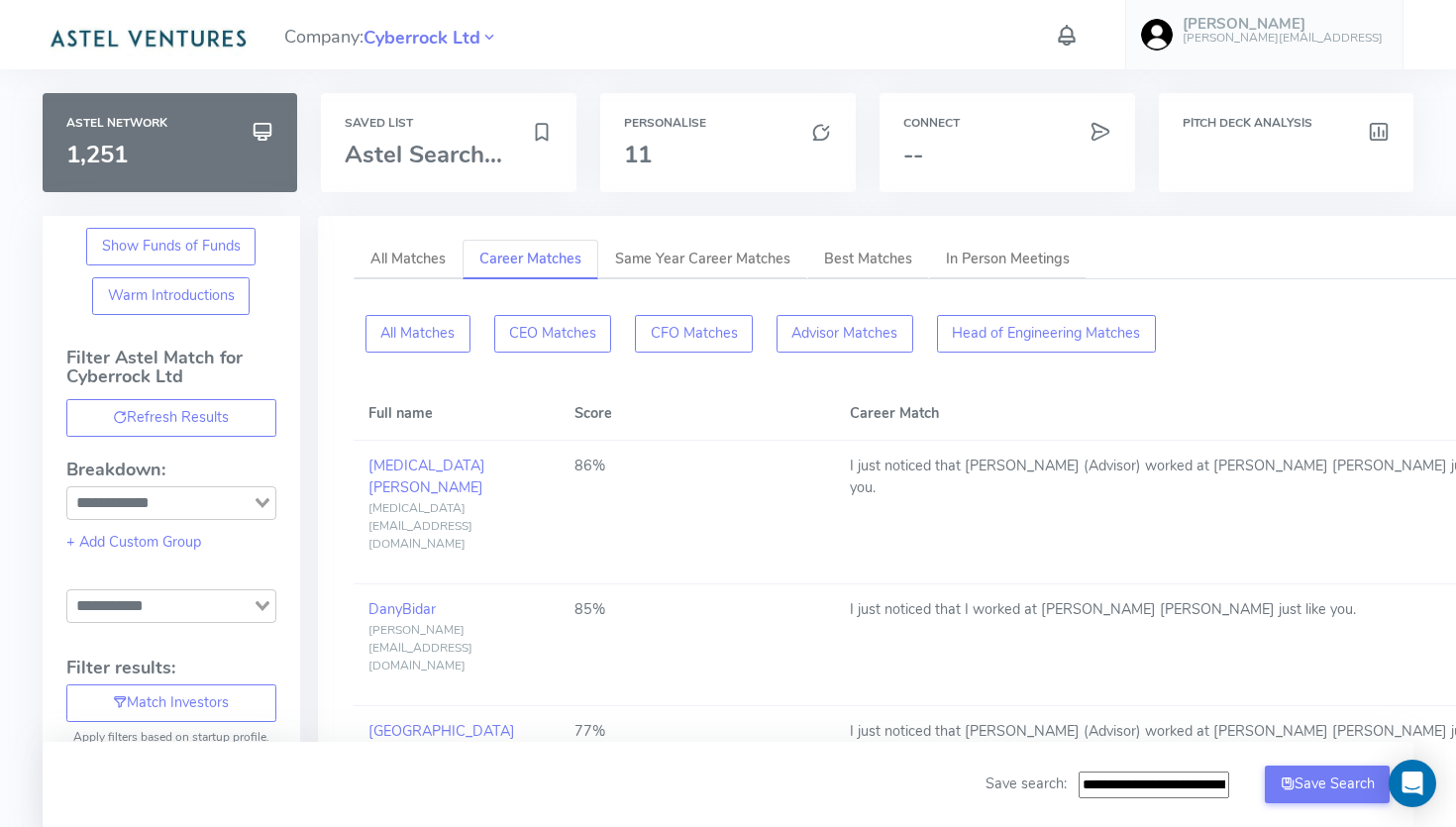 click on "All Matches  CEO Matches  CFO Matches  Advisor Matches  Head of Engineering Matches" at bounding box center [938, 334] 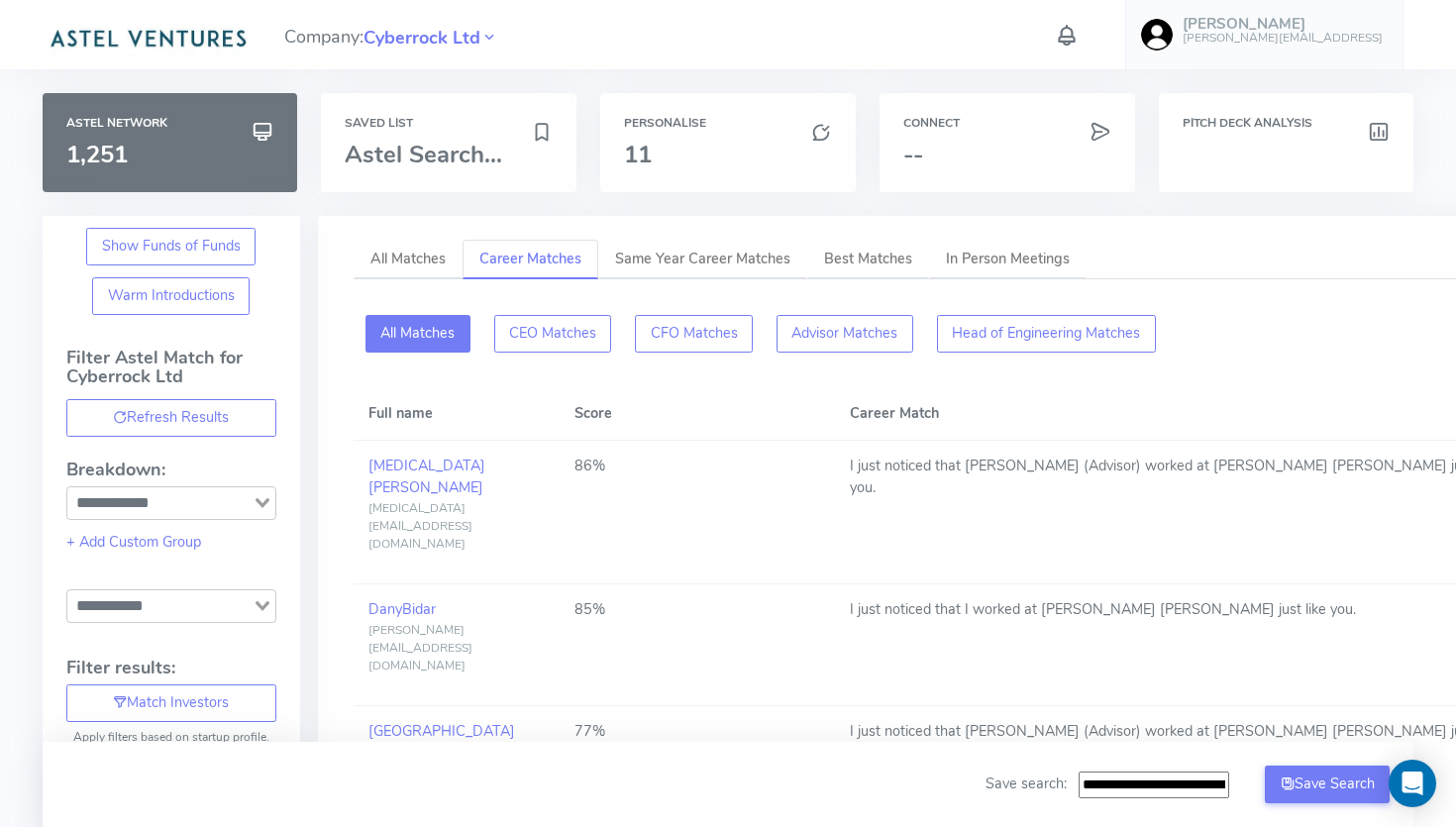 click on "All Matches" at bounding box center (418, 334) 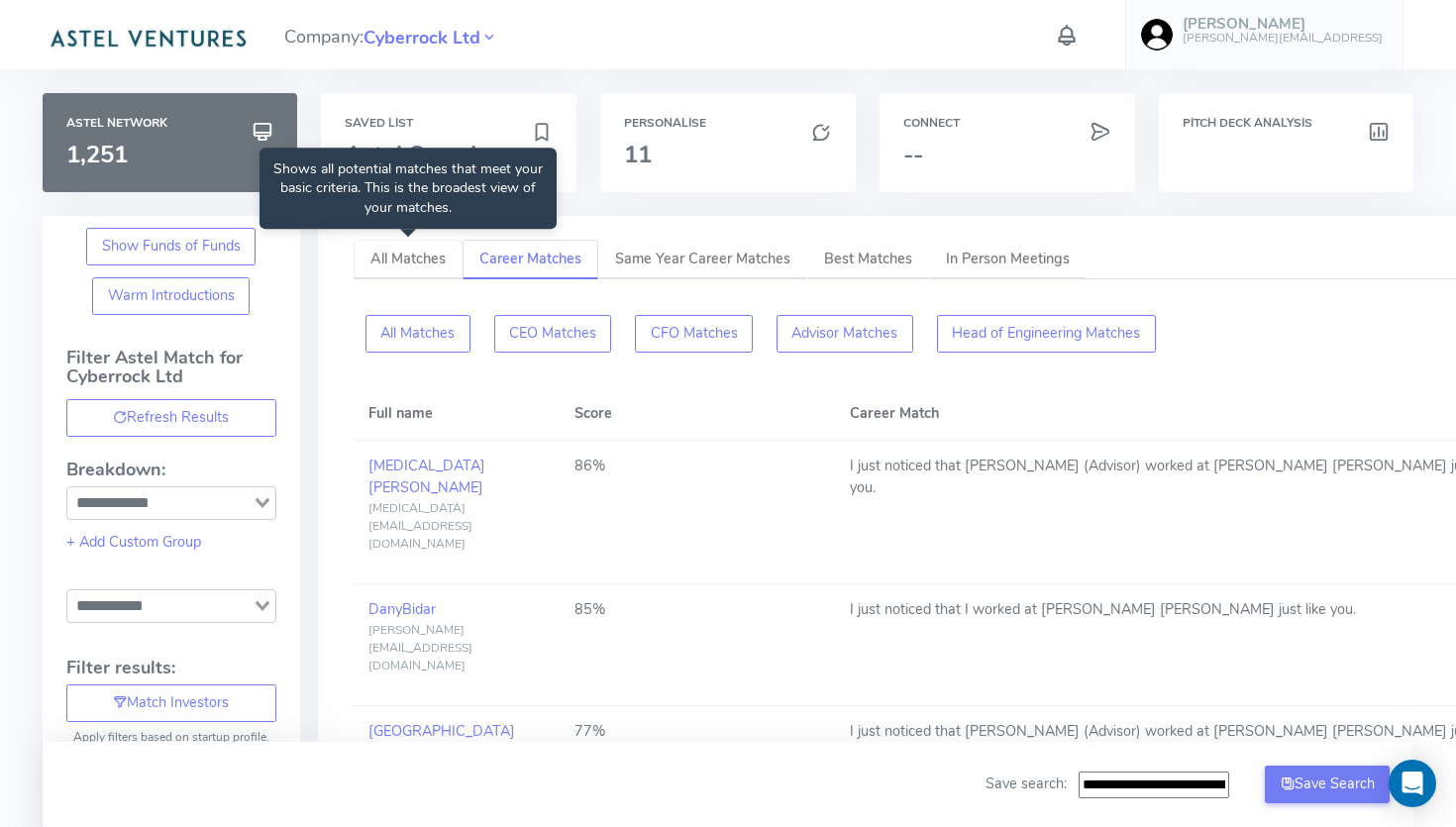 click on "All Matches" at bounding box center (408, 258) 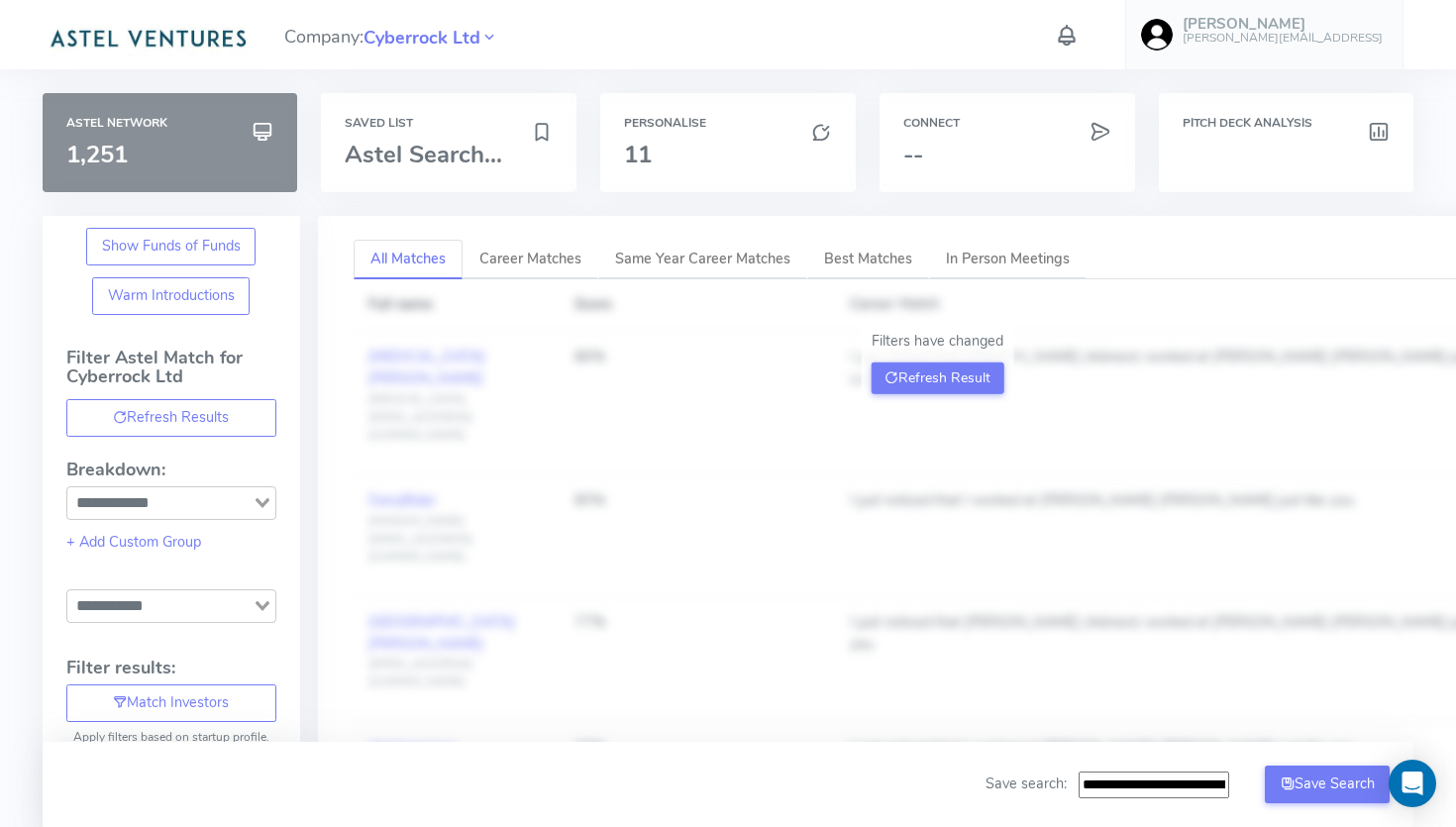click on "1,251" at bounding box center [170, 155] 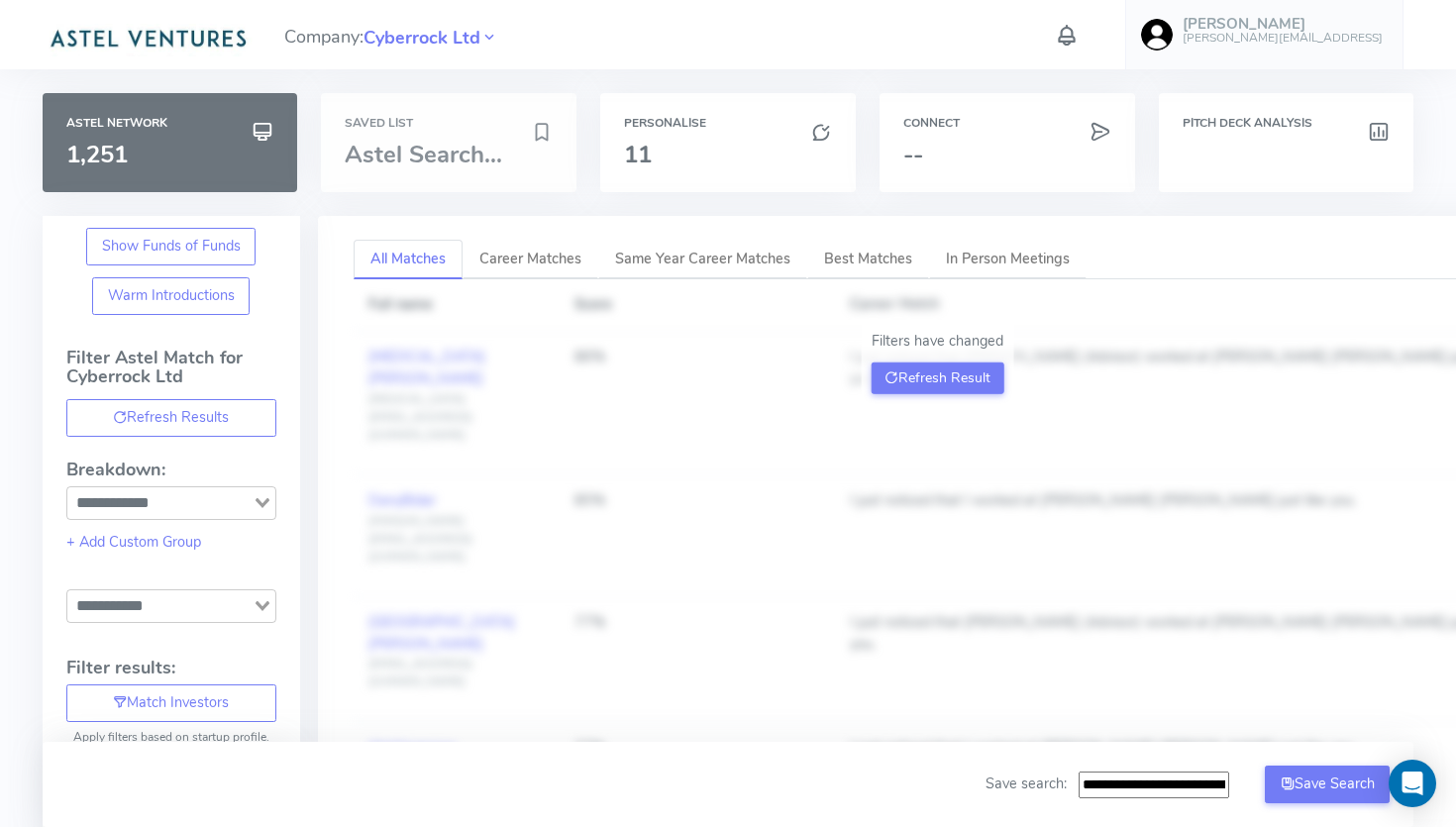 click on "Astel Search..." at bounding box center [423, 155] 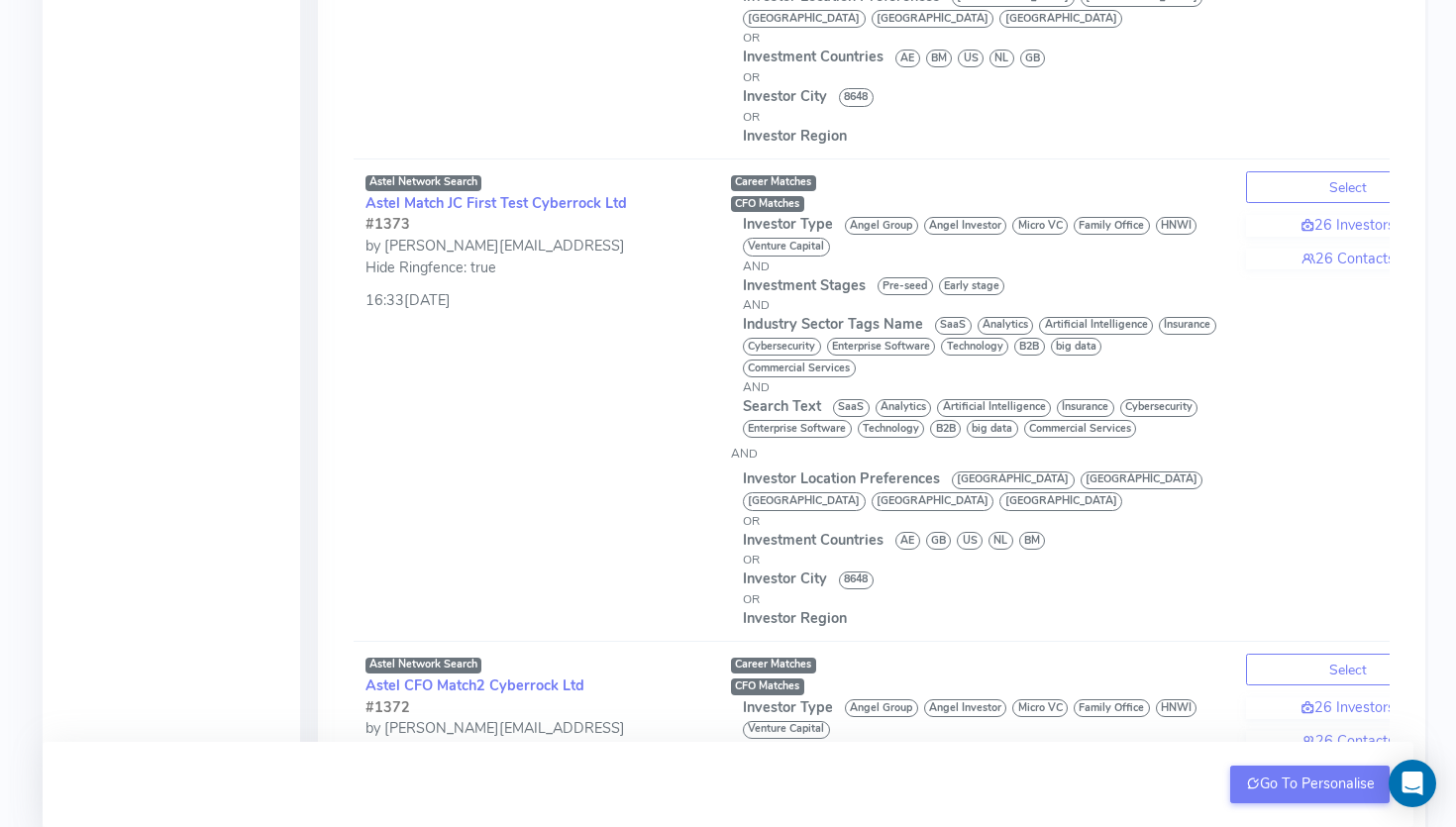 scroll, scrollTop: 0, scrollLeft: 0, axis: both 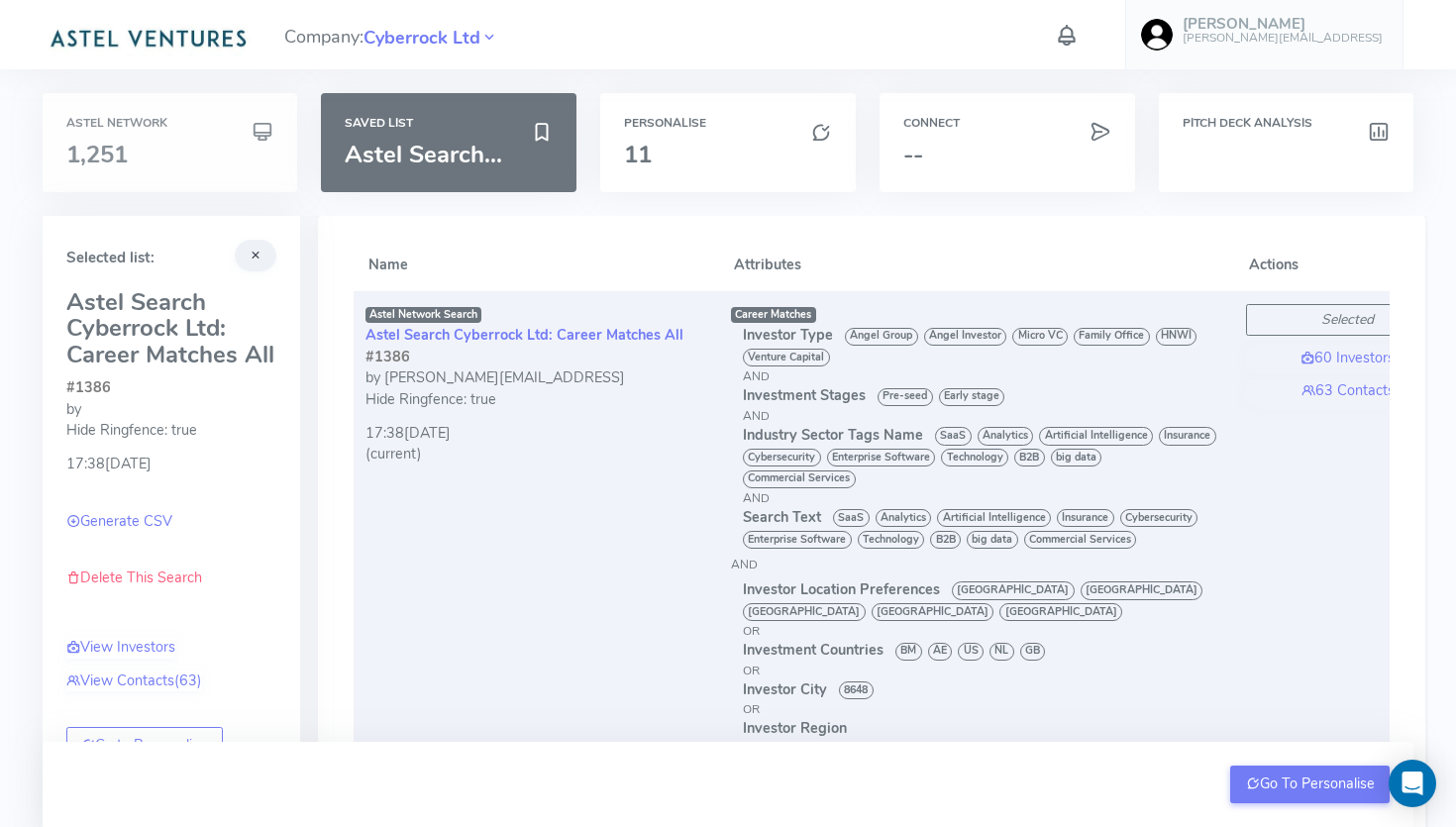 click on "Astel Network" at bounding box center [170, 123] 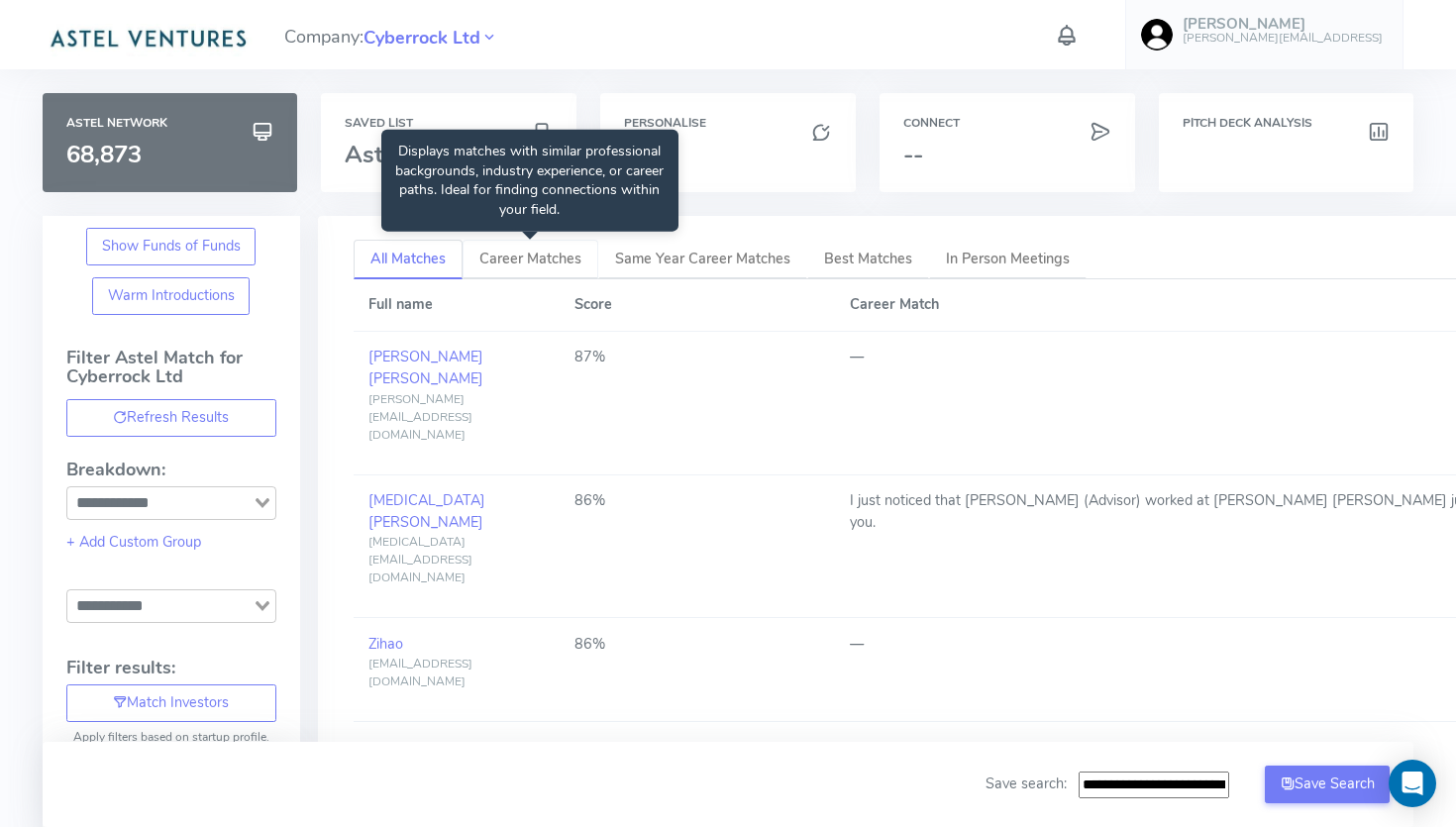 click on "Career Matches" at bounding box center (530, 258) 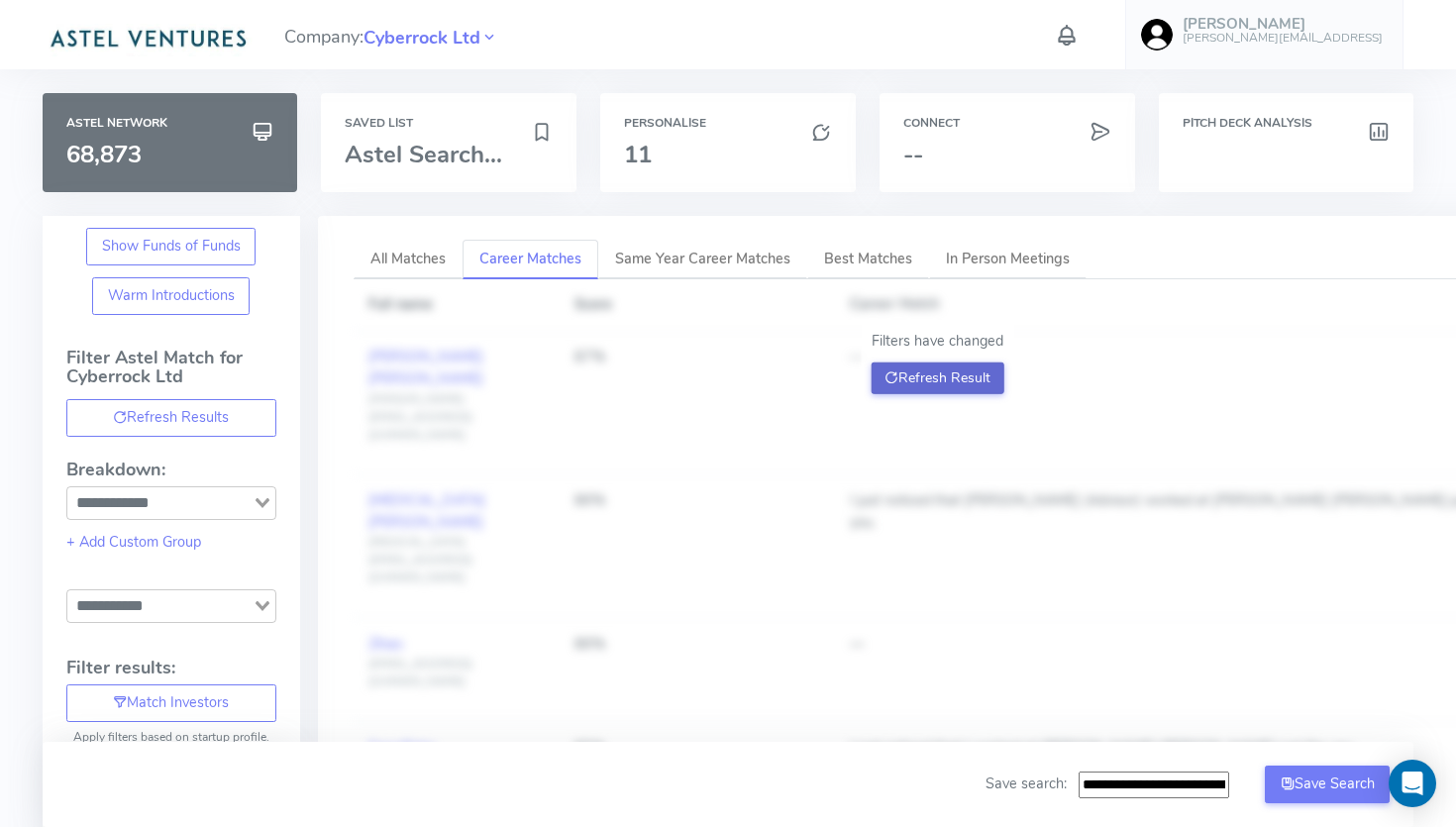 click on "Refresh Result" 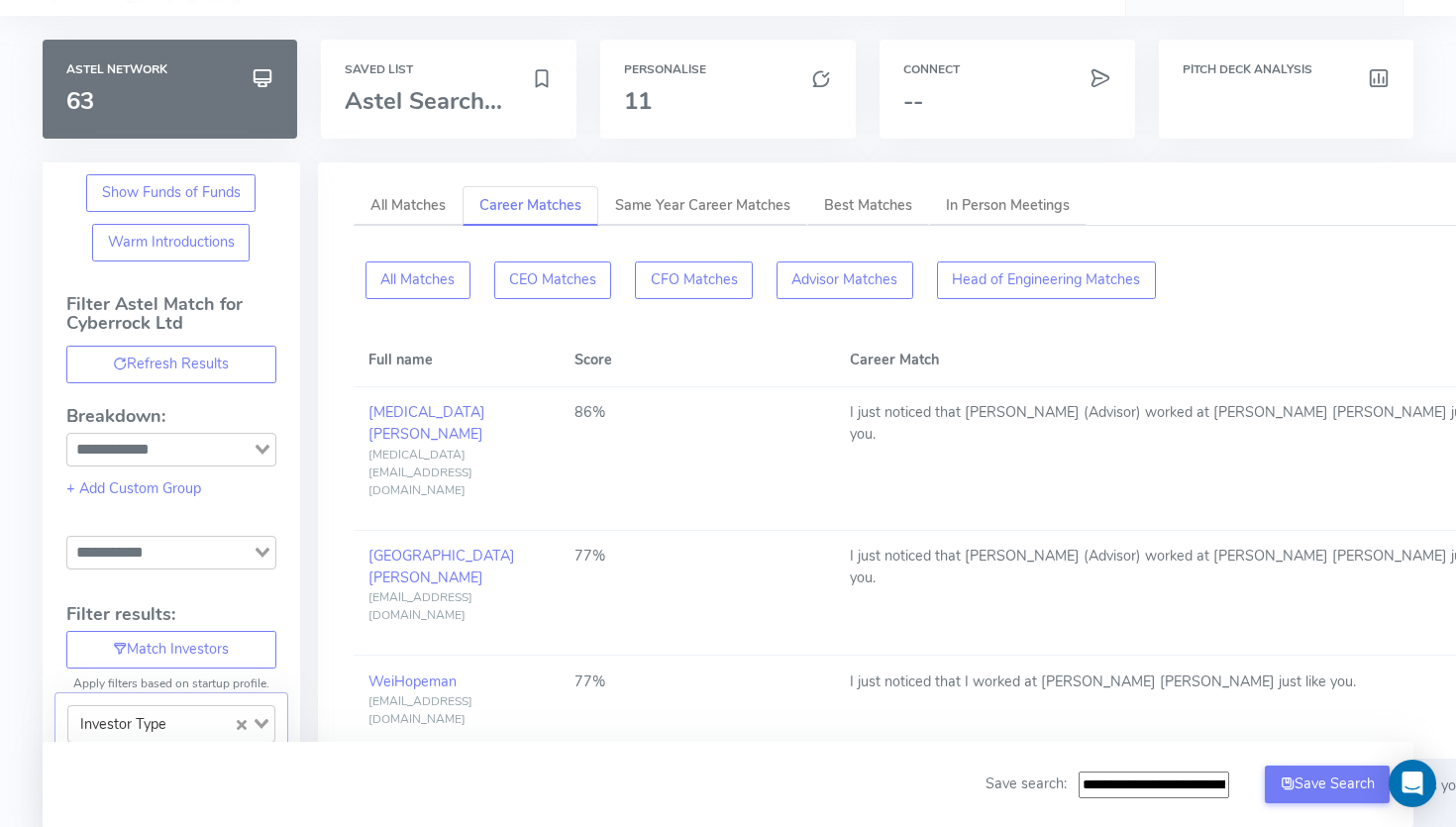scroll, scrollTop: 0, scrollLeft: 0, axis: both 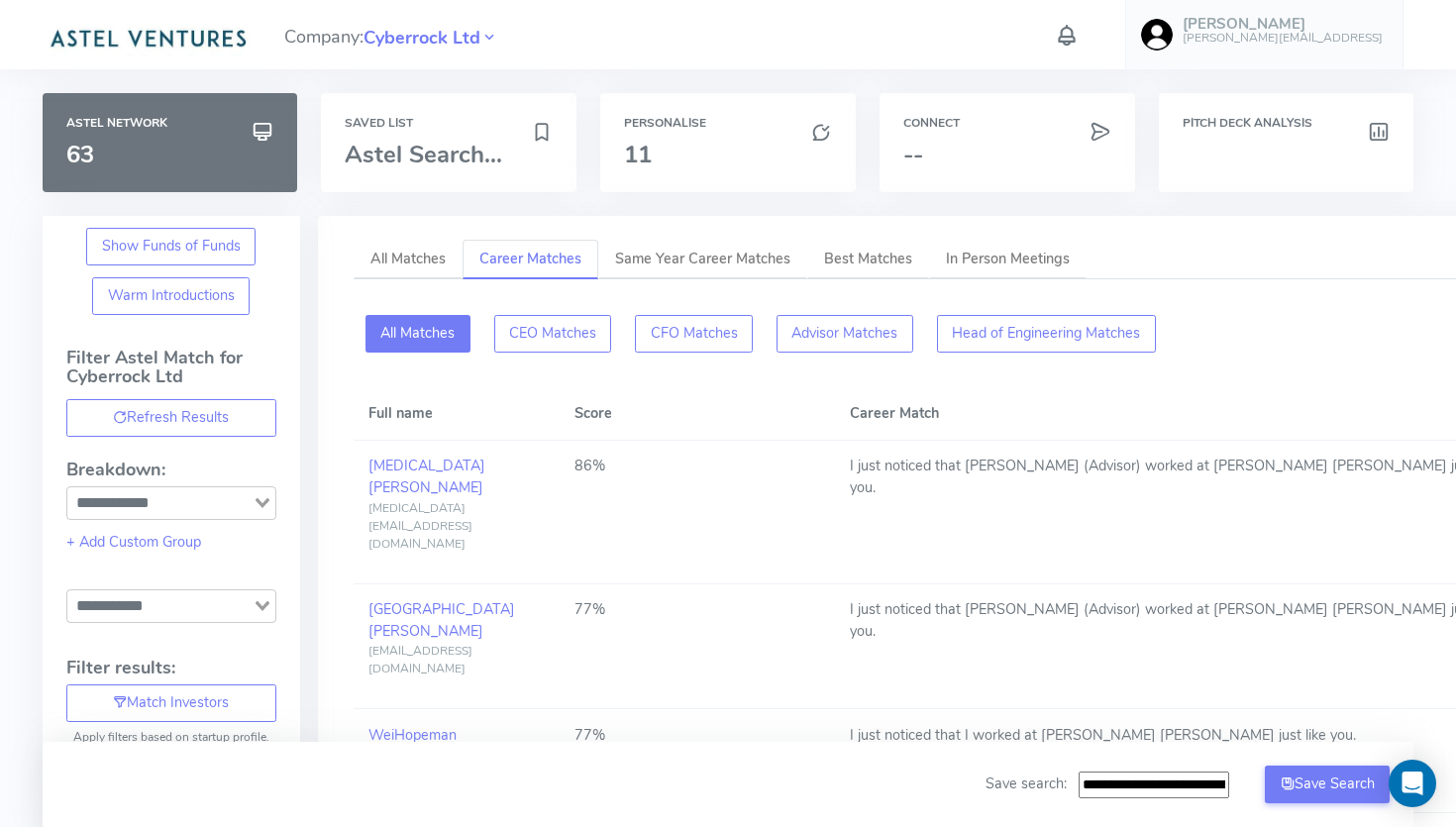 click on "All Matches" at bounding box center [418, 334] 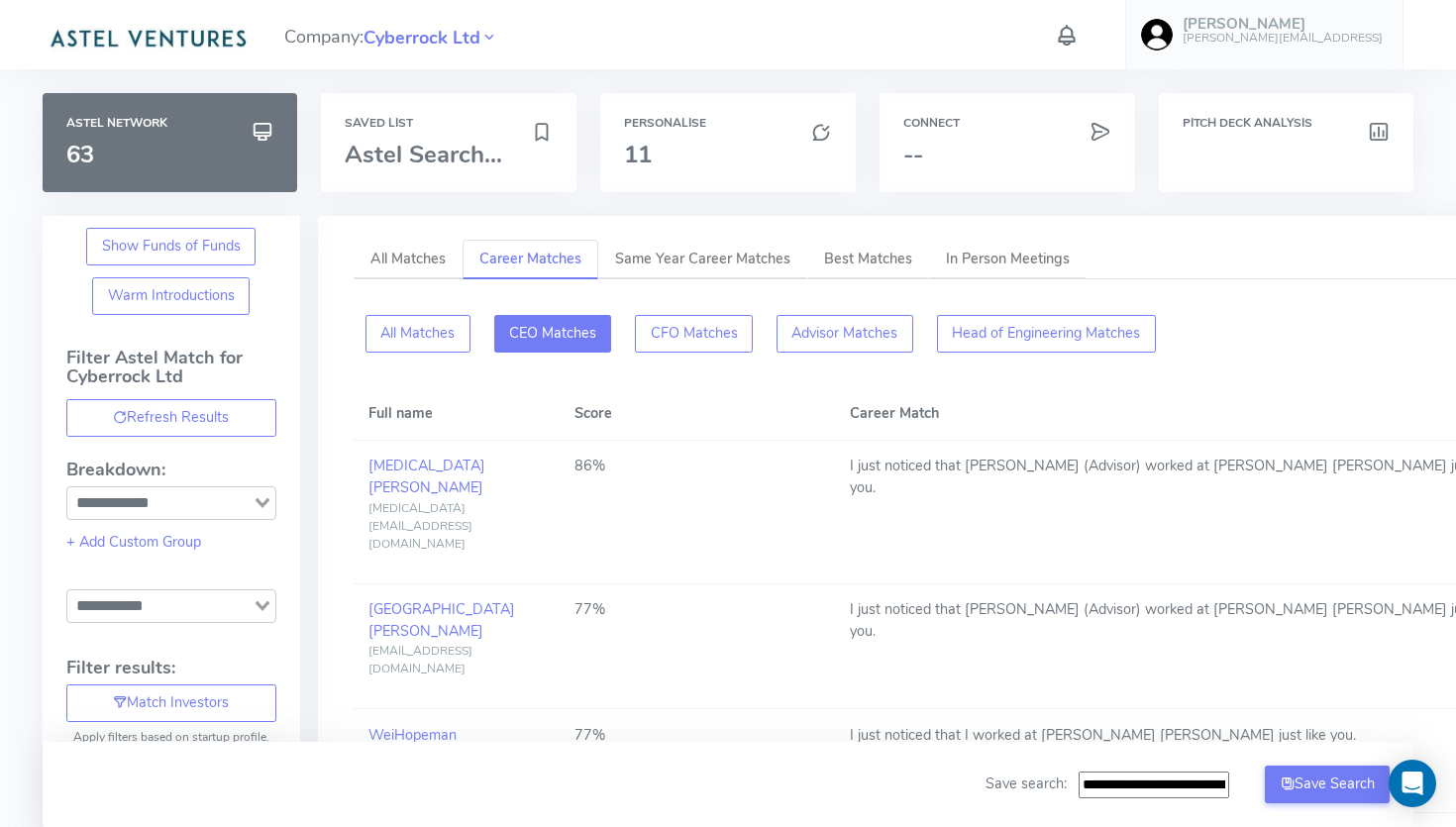click on "CEO Matches" 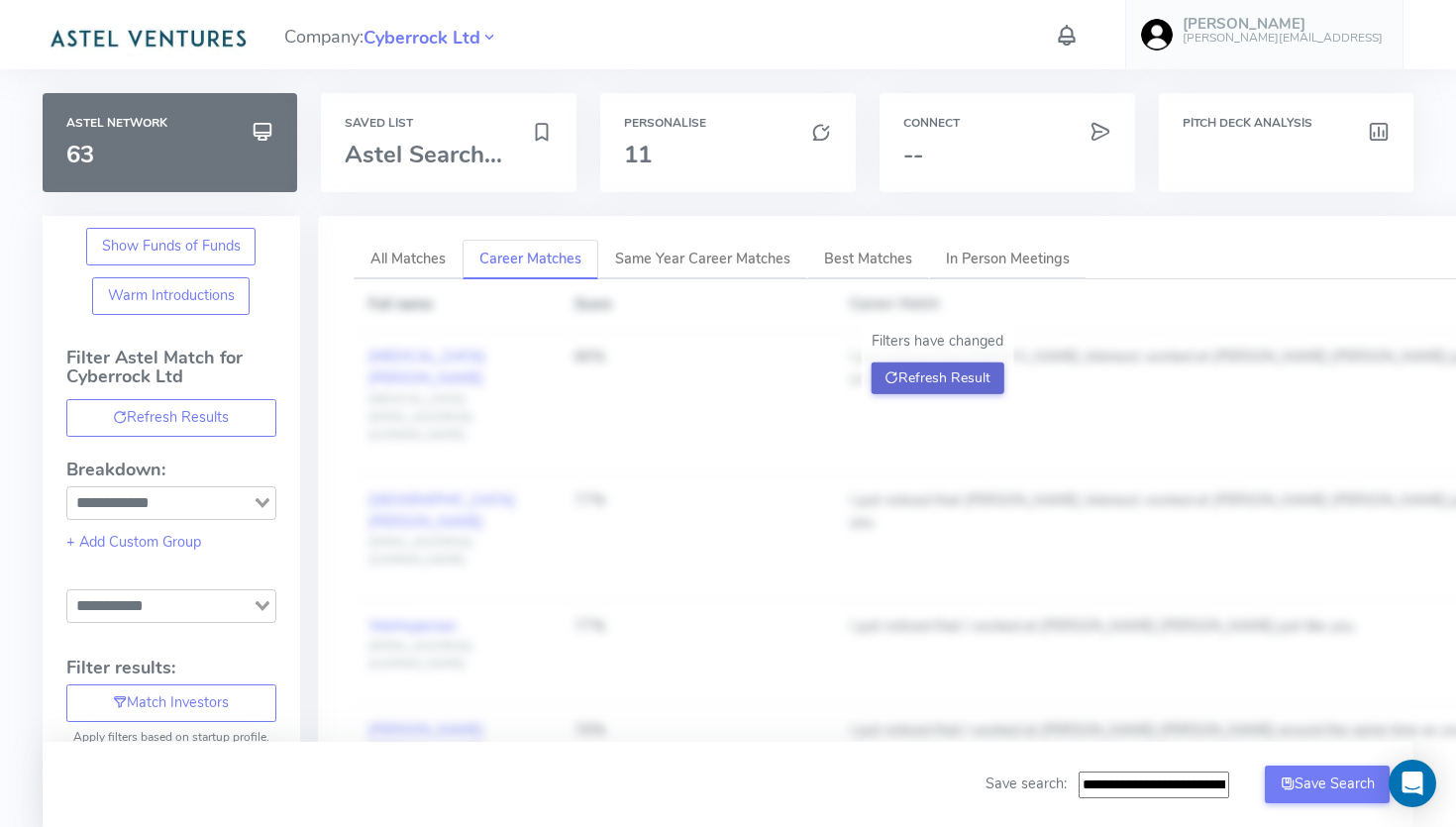 click on "Refresh Result" 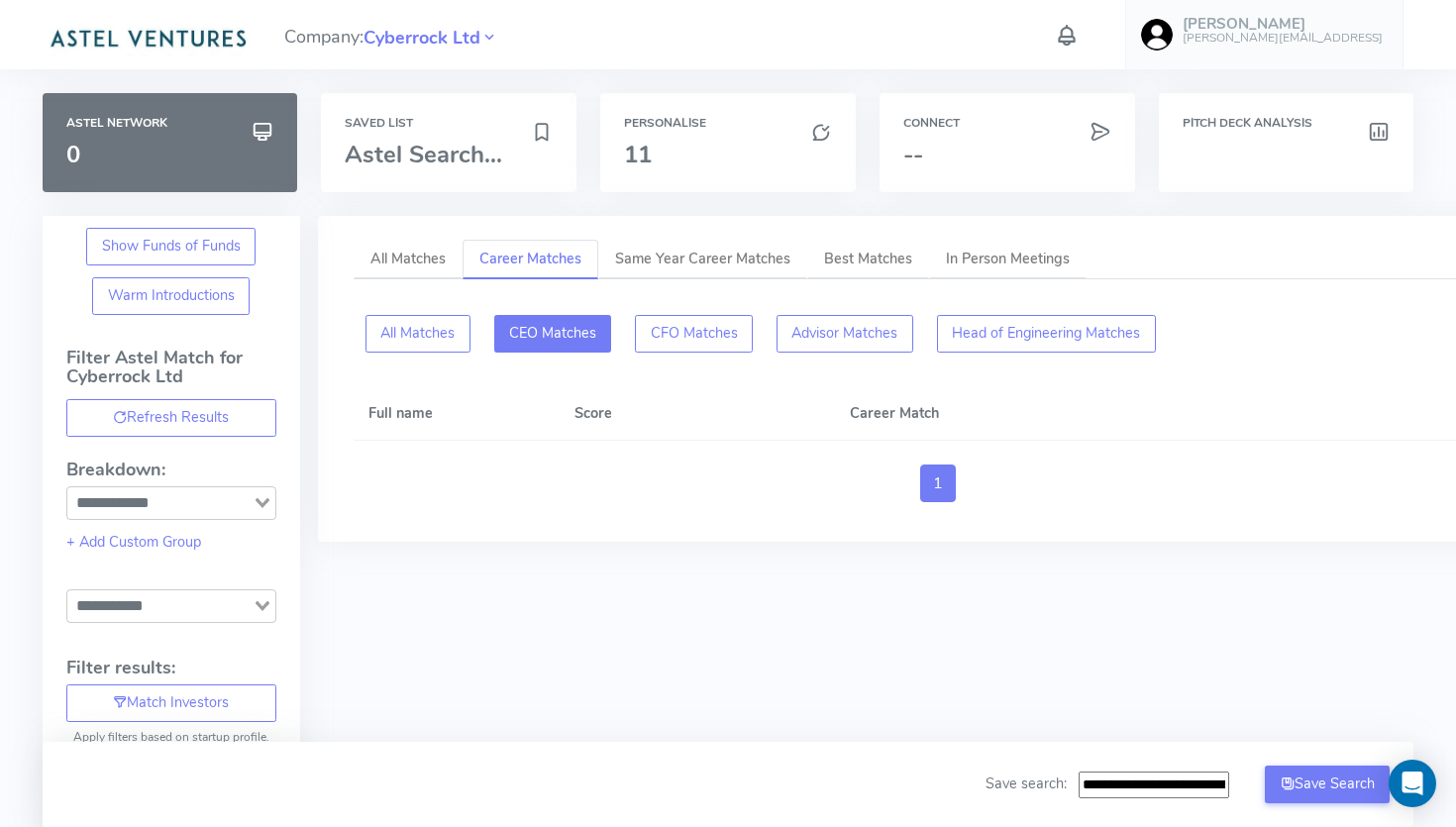 click on "All Matches  CEO Matches  CFO Matches  Advisor Matches  Head of Engineering Matches" at bounding box center (938, 334) 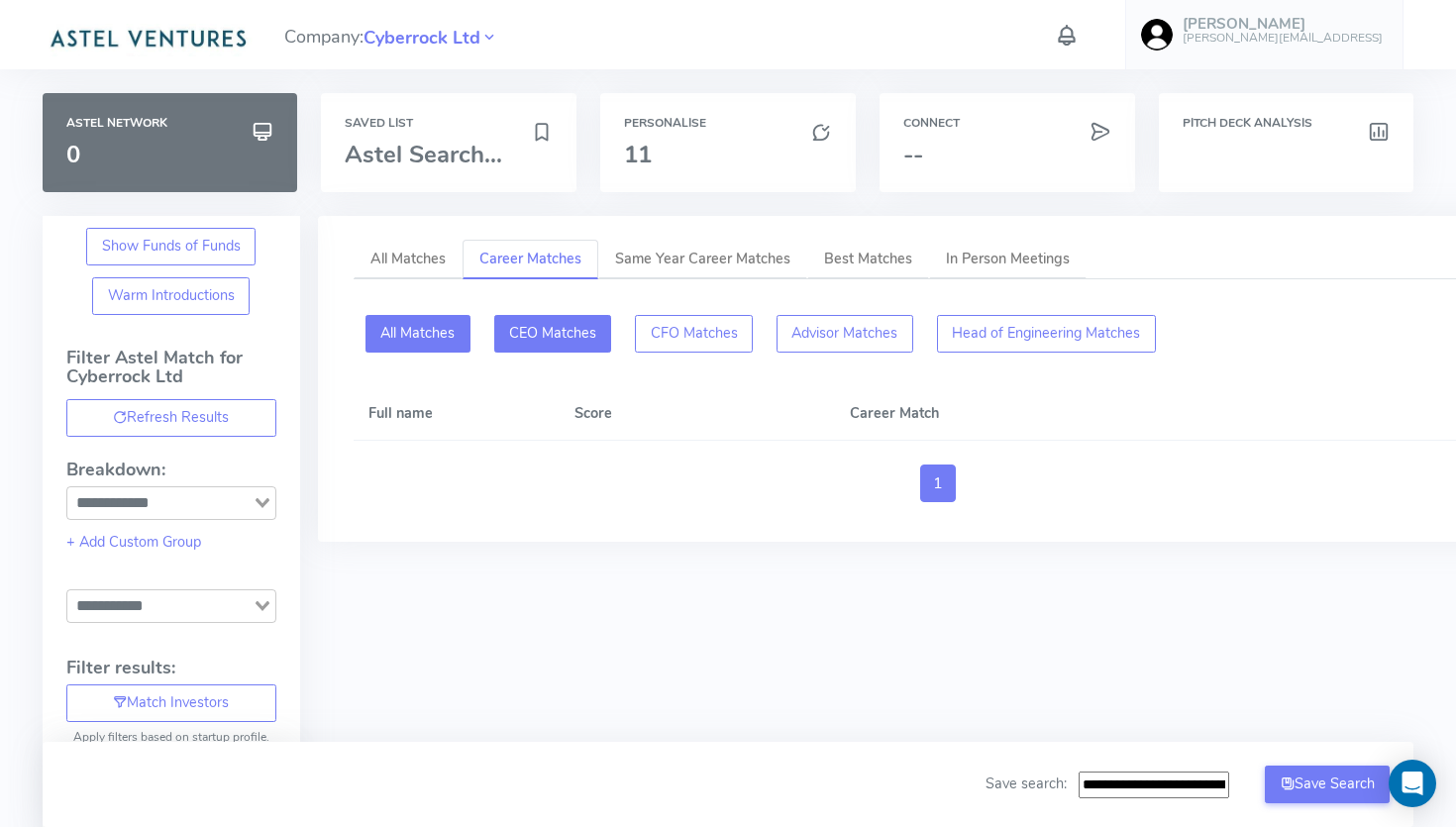 click on "All Matches" at bounding box center [418, 334] 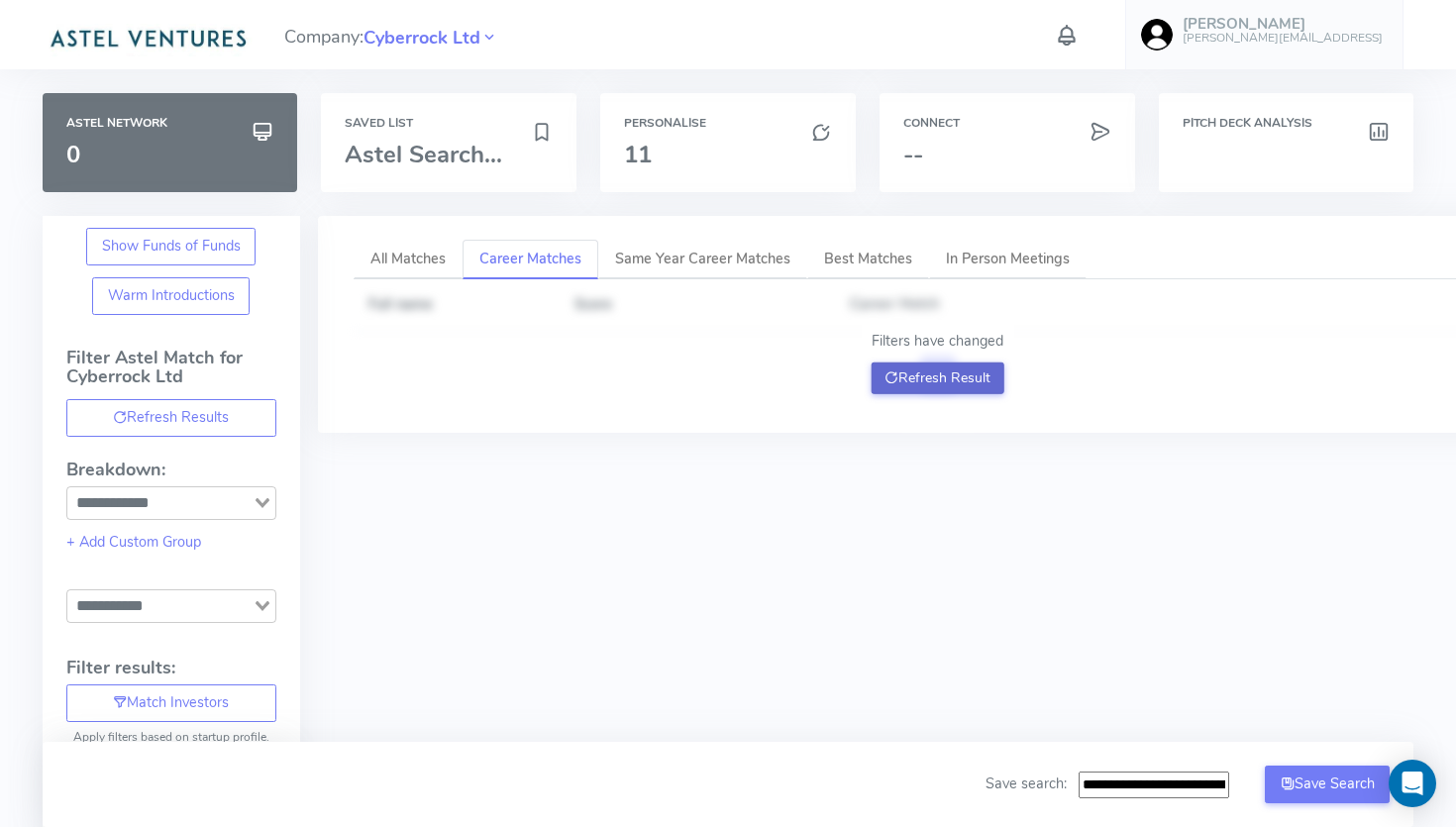 click on "Refresh Result" 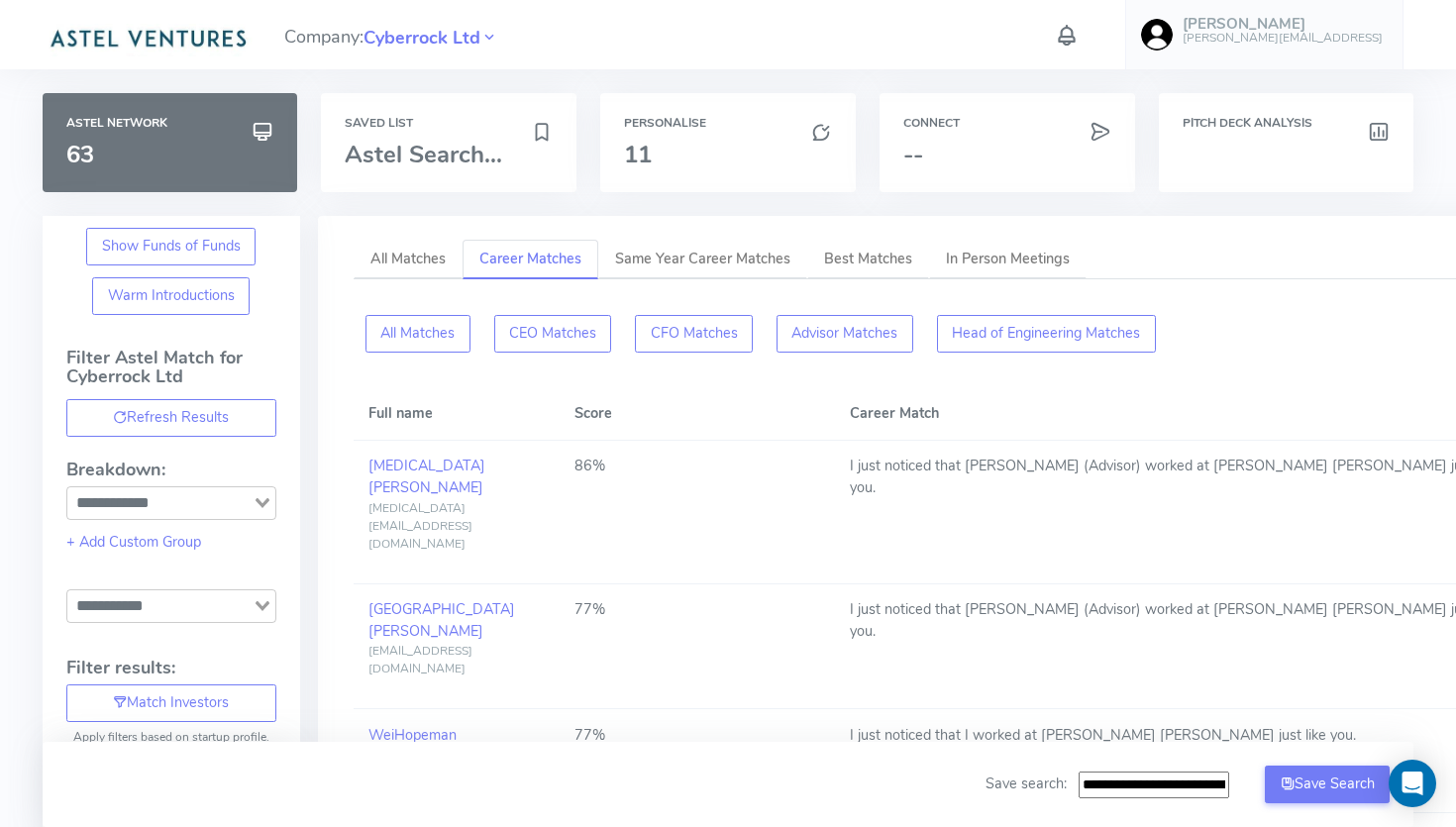 click at bounding box center (1067, 35) 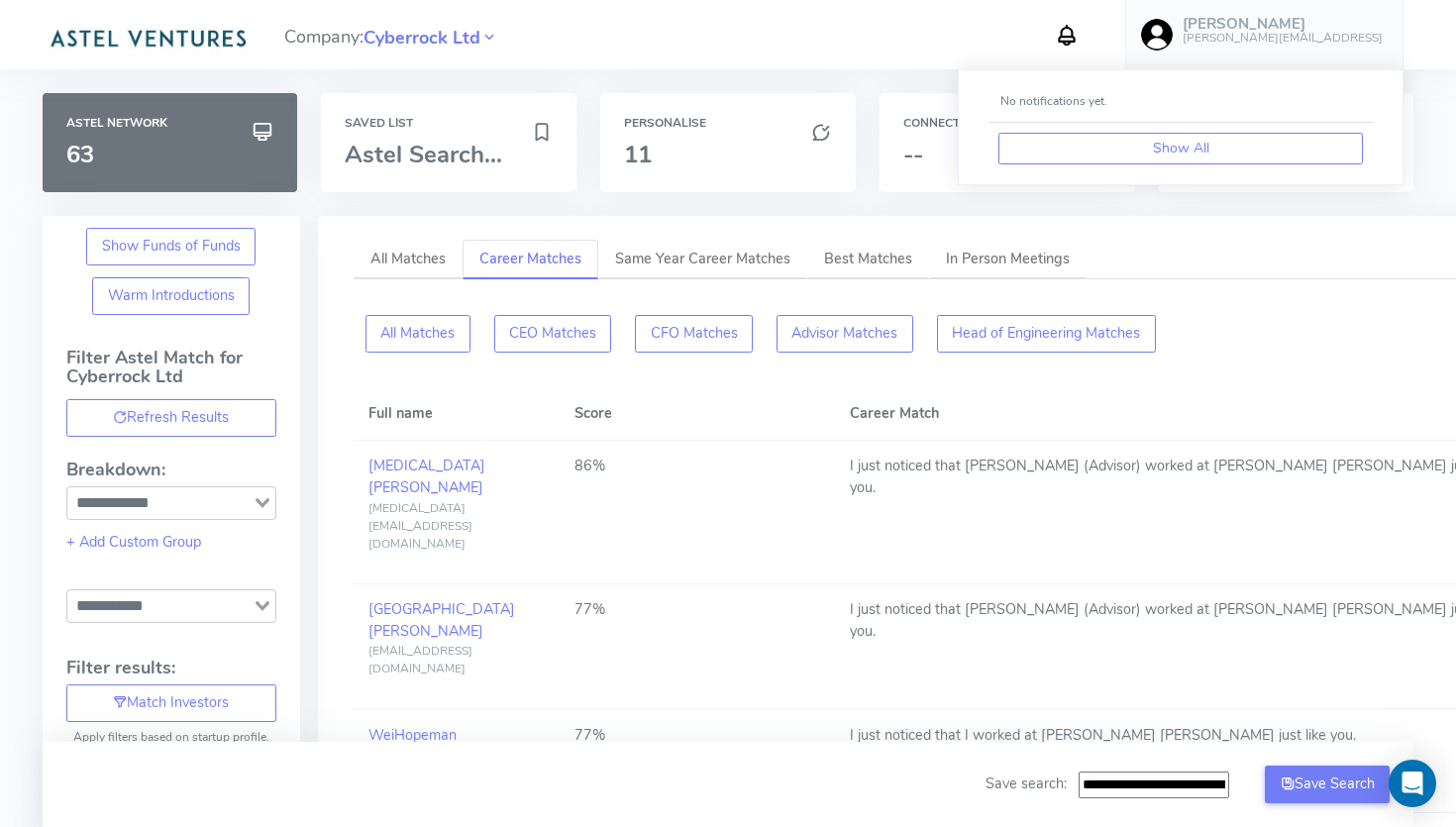 click at bounding box center [1067, 35] 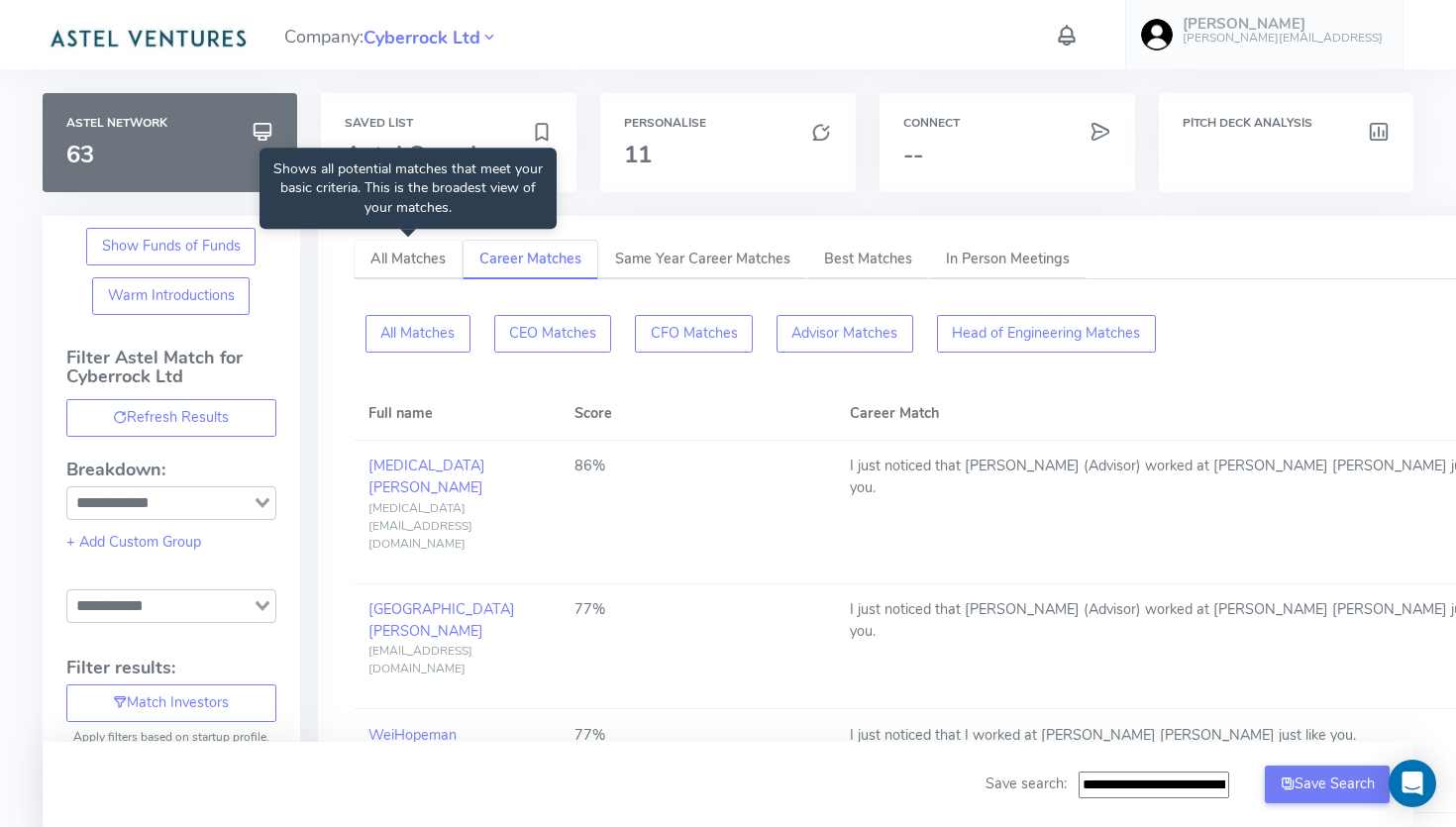 click on "All Matches" at bounding box center (408, 259) 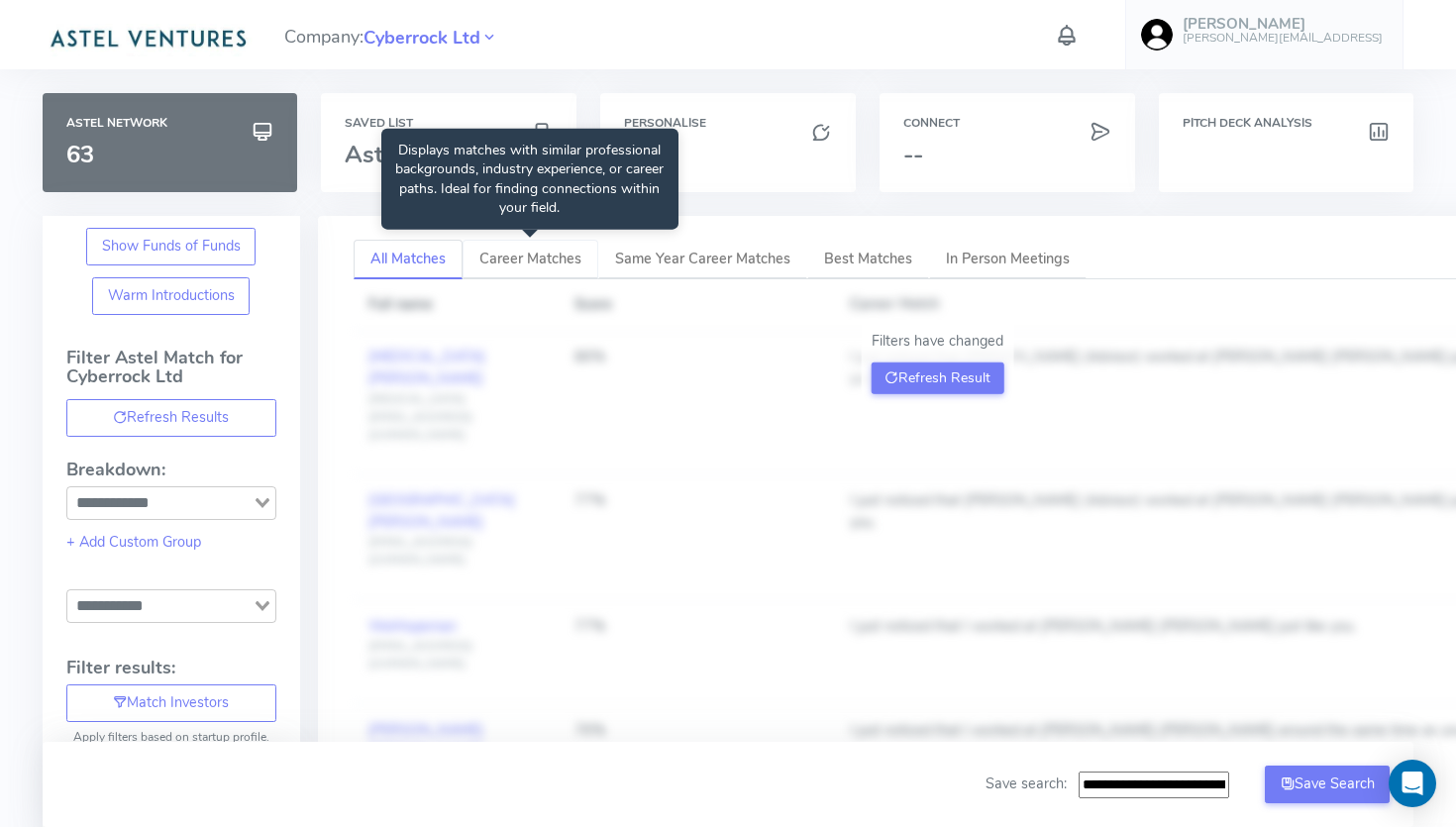 click on "Career Matches" at bounding box center [530, 258] 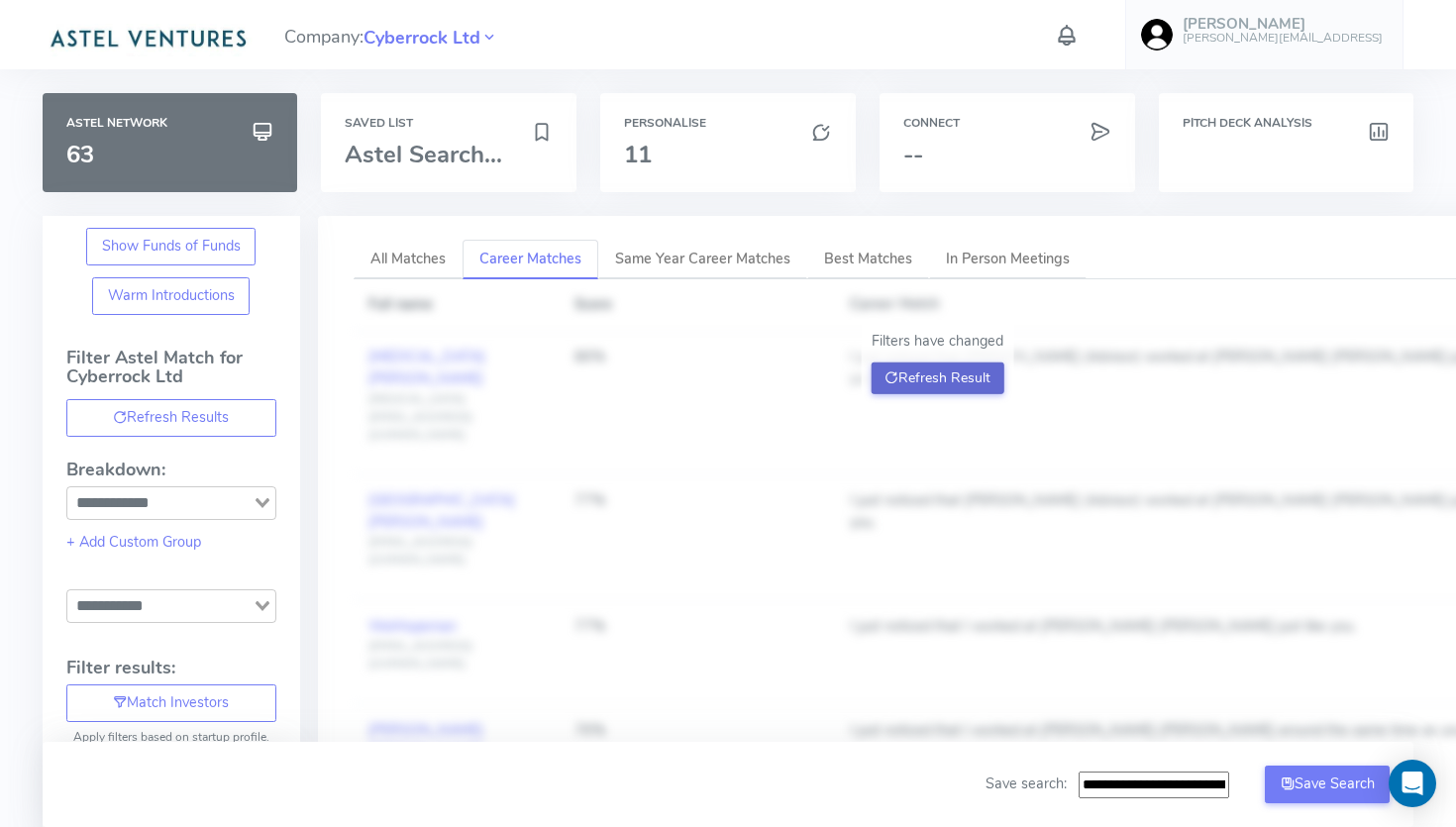click on "Refresh Result" 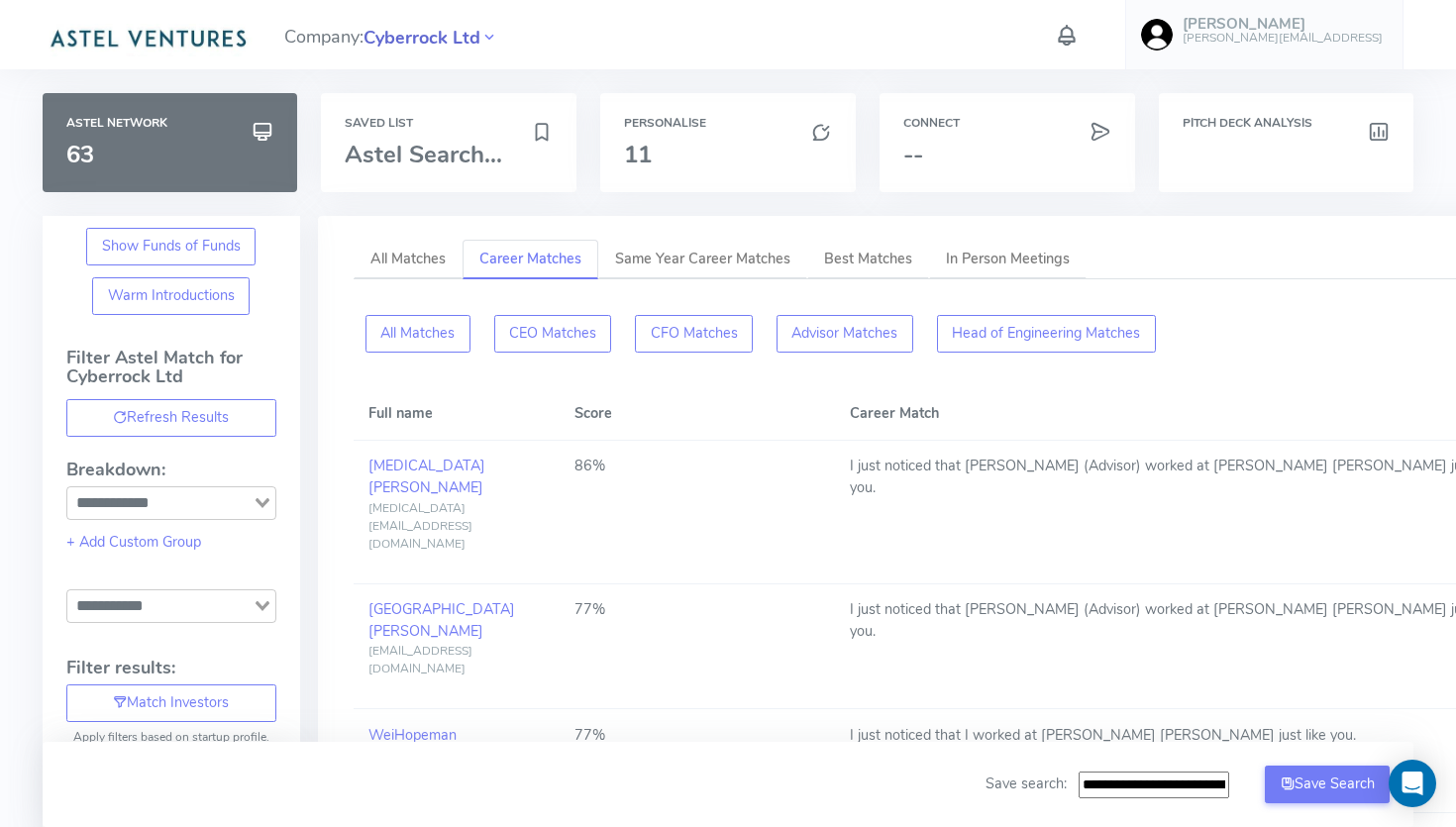 click on "Cyberrock Ltd" at bounding box center [422, 38] 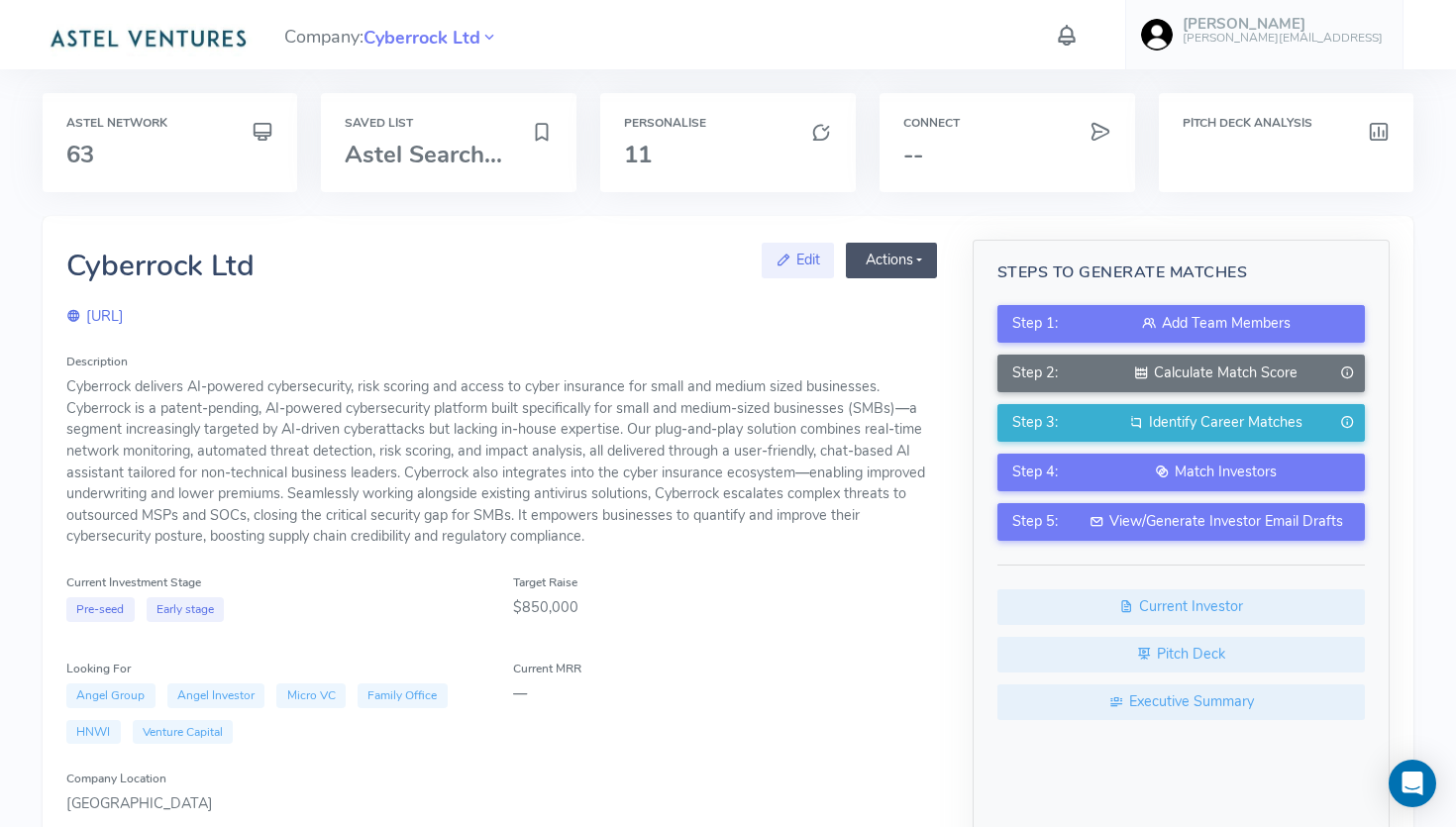 click on "Actions" at bounding box center [891, 260] 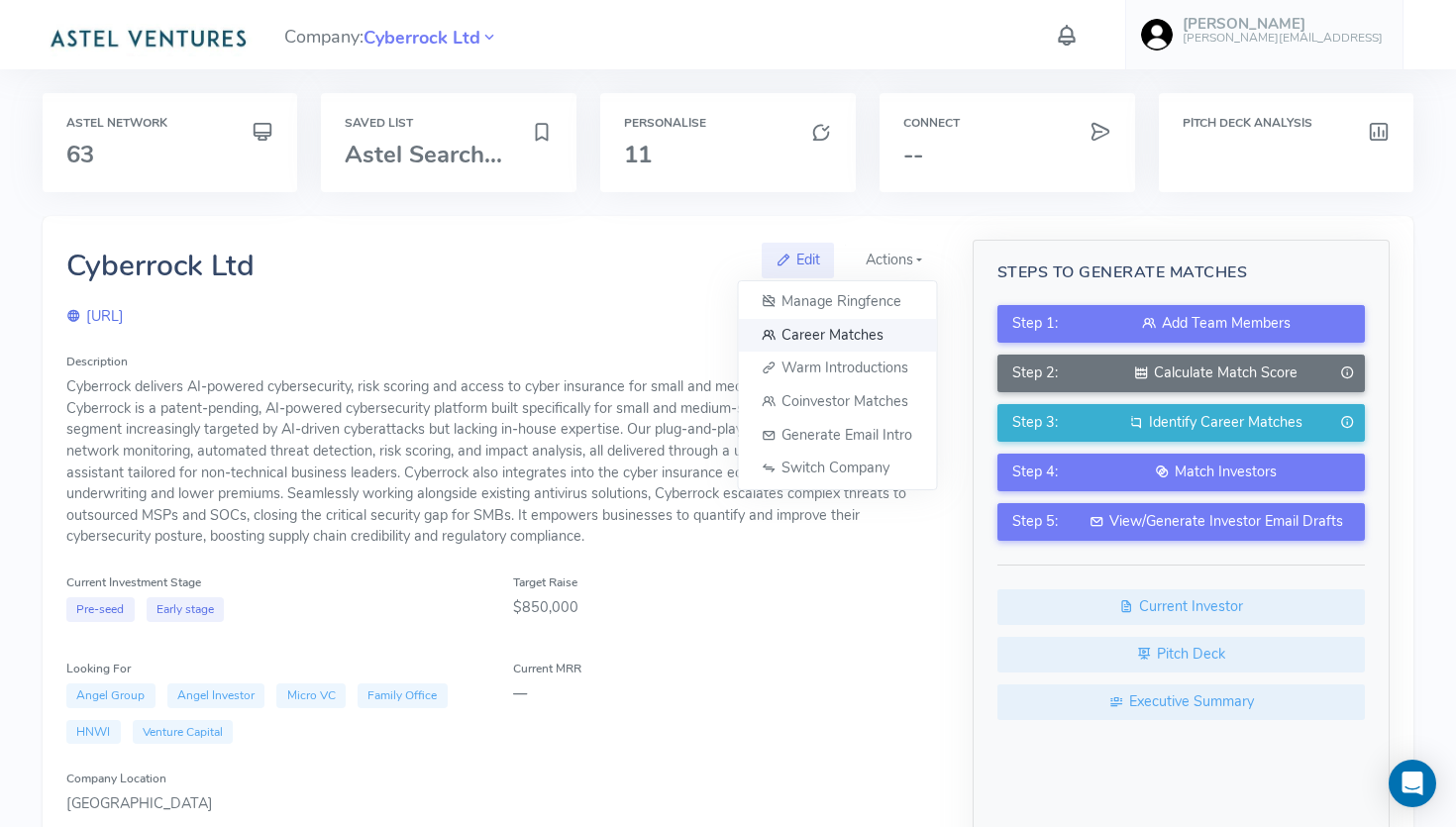 click on "Career Matches" at bounding box center (837, 336) 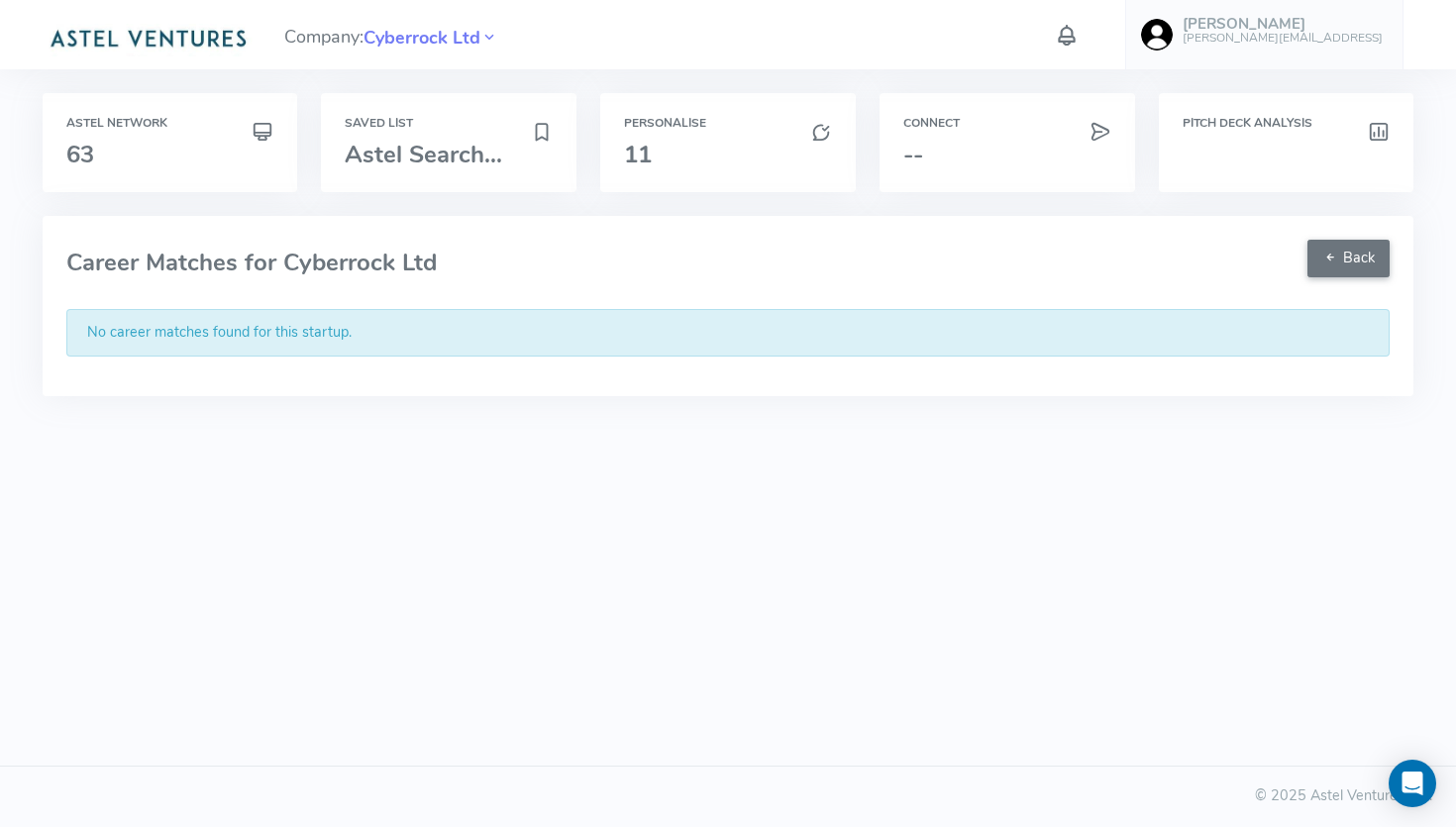 click on "No career matches found for this startup." at bounding box center (728, 333) 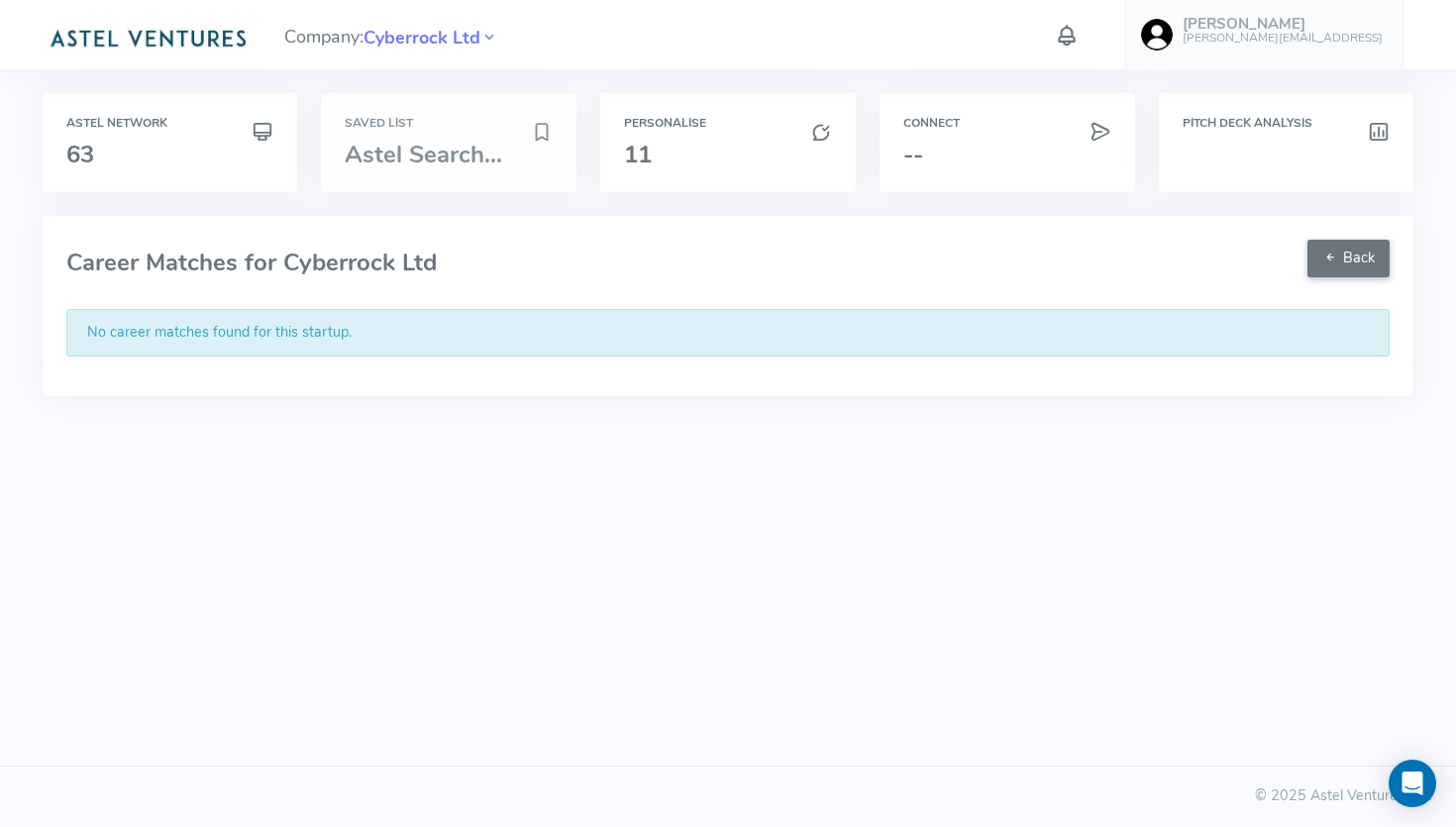 click on "Astel Search..." at bounding box center [423, 155] 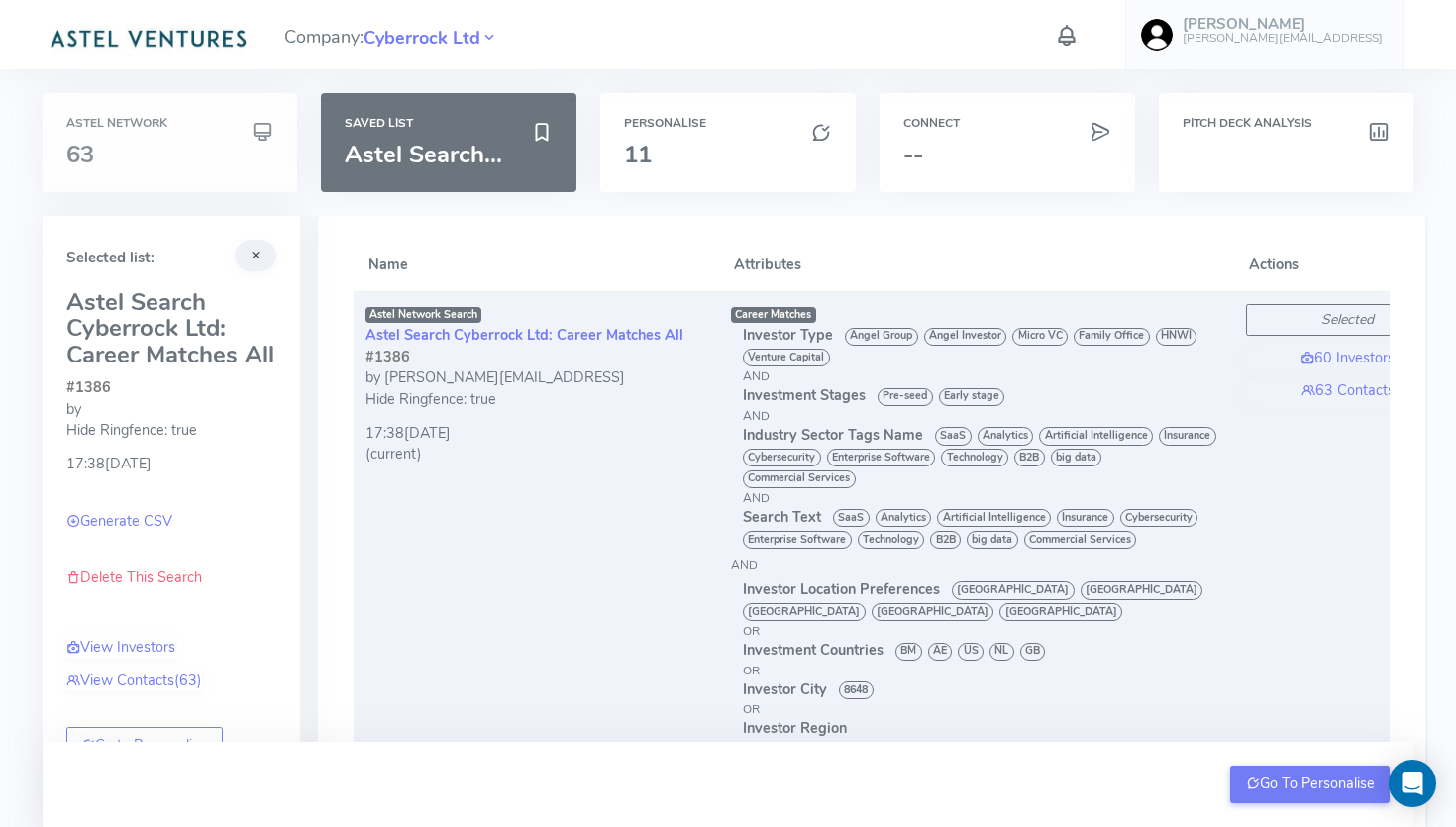 click on "63" at bounding box center [170, 155] 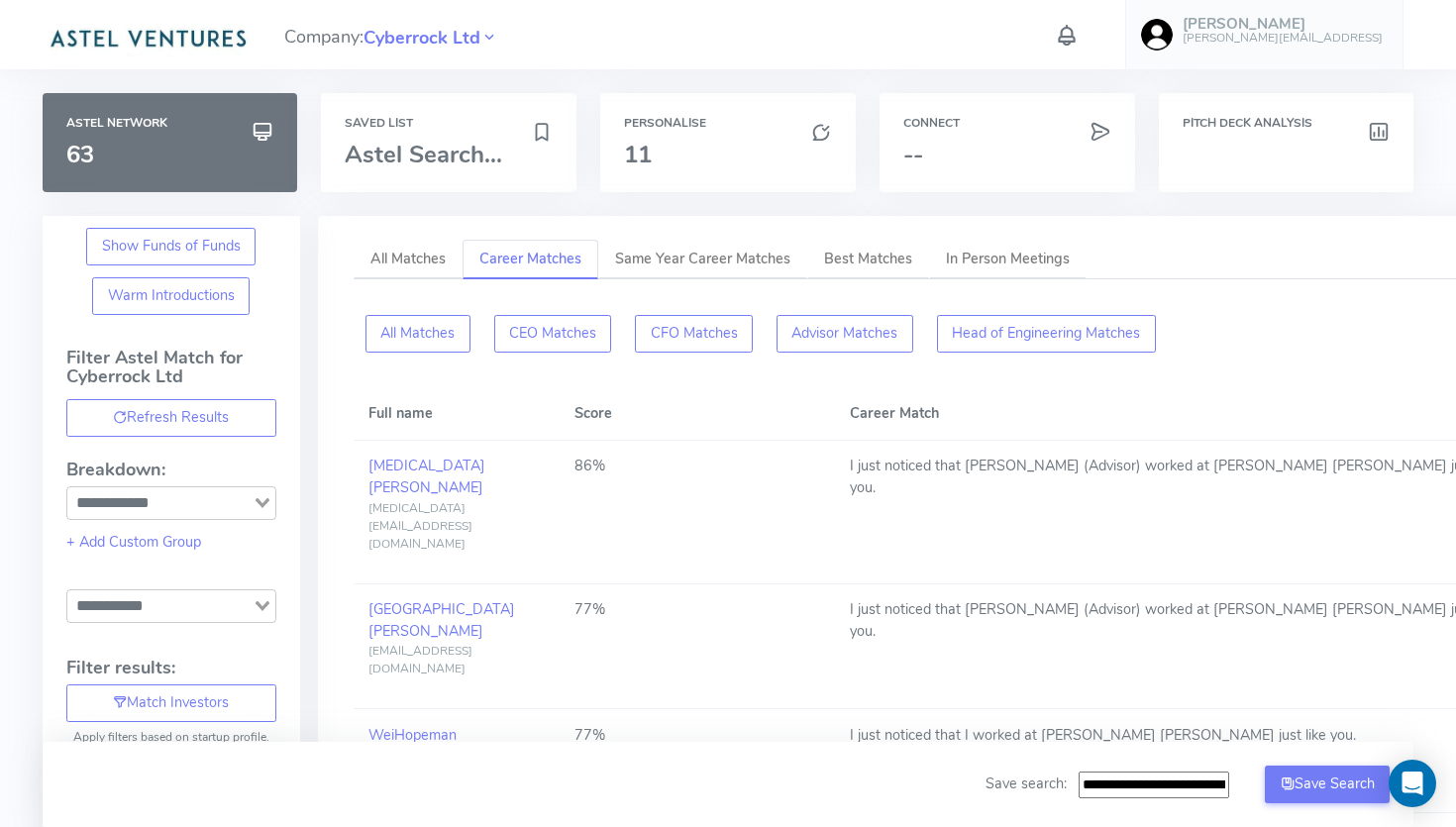 click on "John john.creaton@cyberrock.ai" at bounding box center (1264, 35) 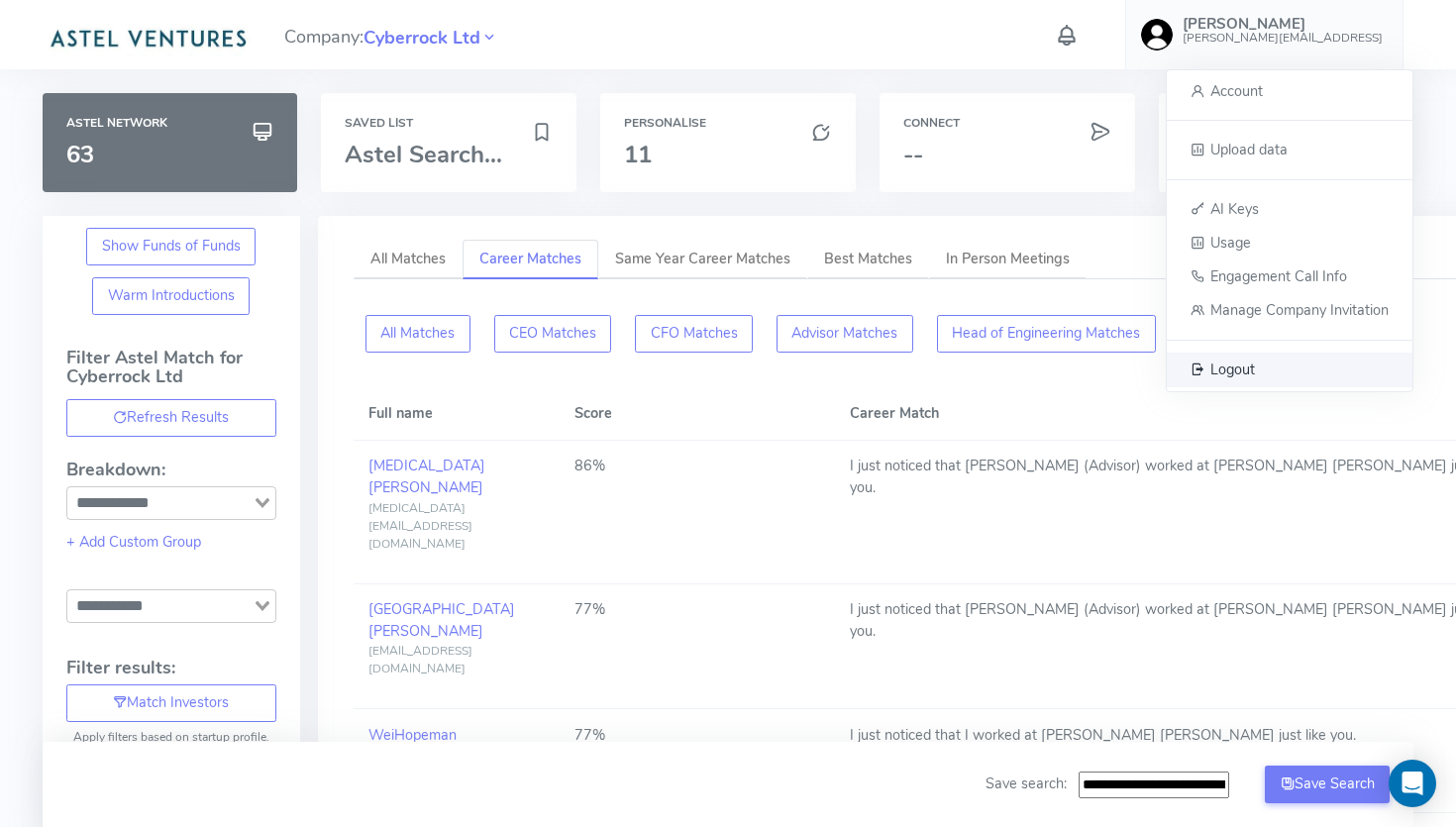 click on "Logout" at bounding box center (1232, 368) 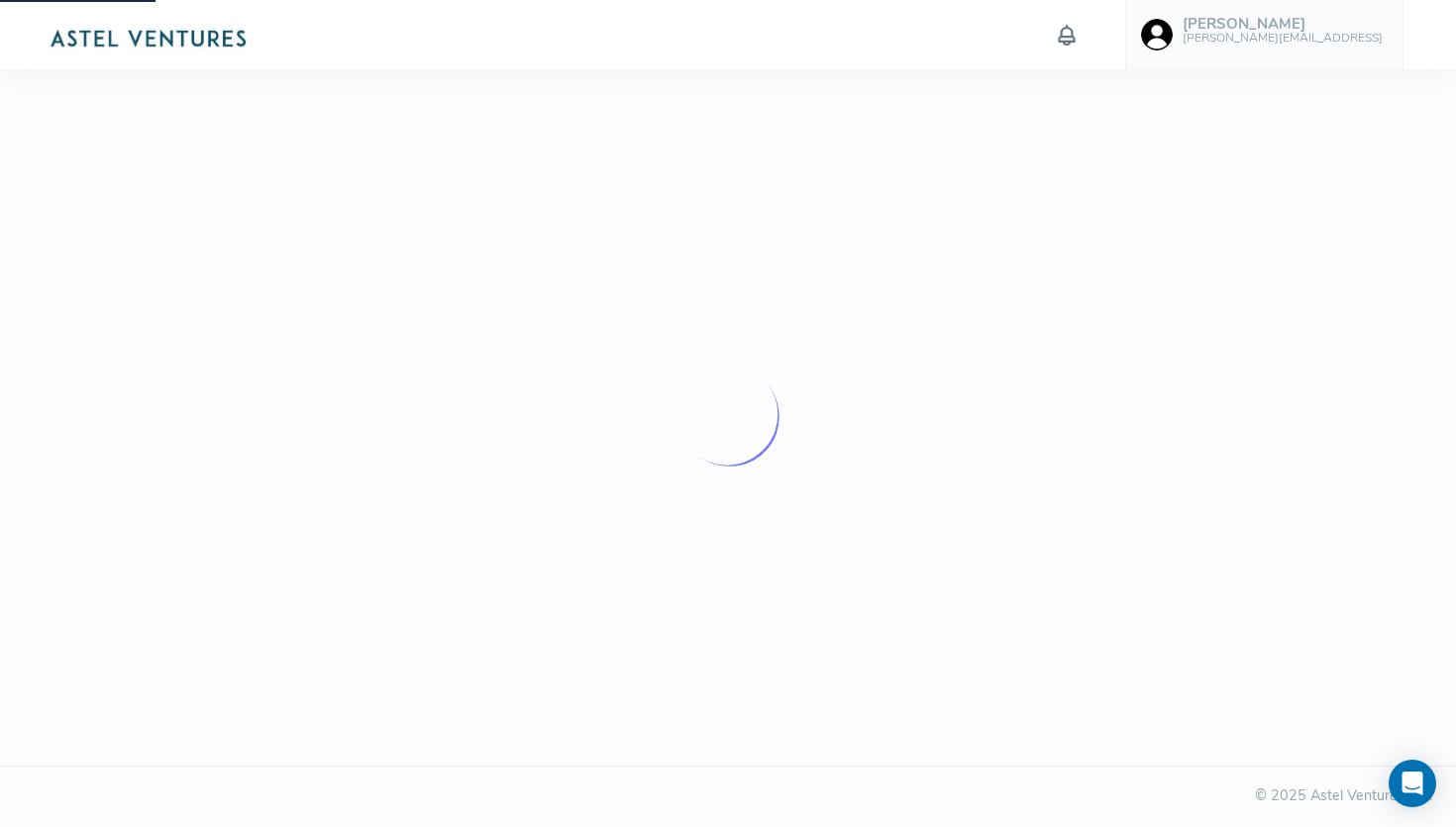 scroll, scrollTop: 0, scrollLeft: 0, axis: both 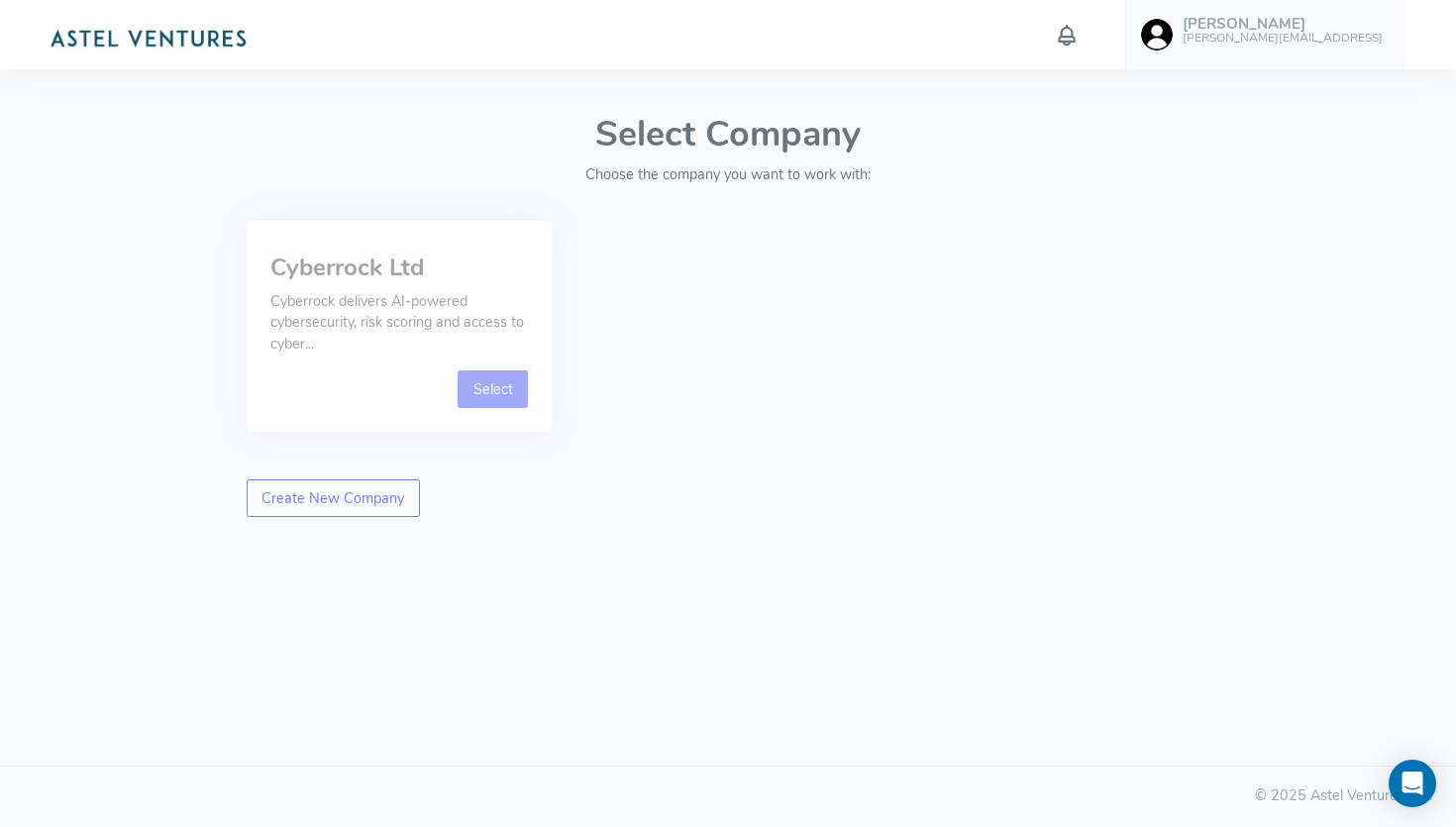 click on "Select" at bounding box center (492, 389) 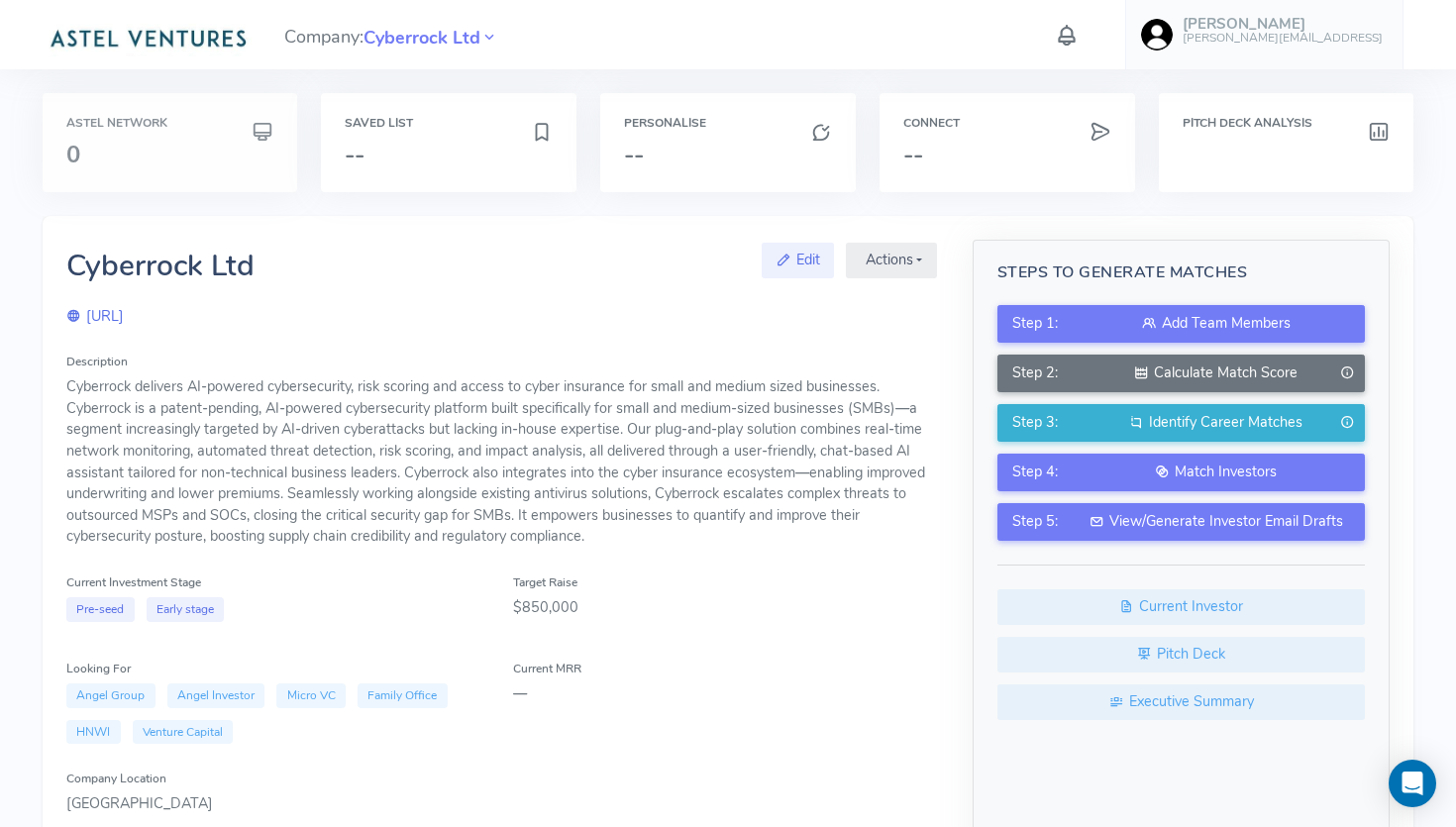 click on "0" at bounding box center [170, 155] 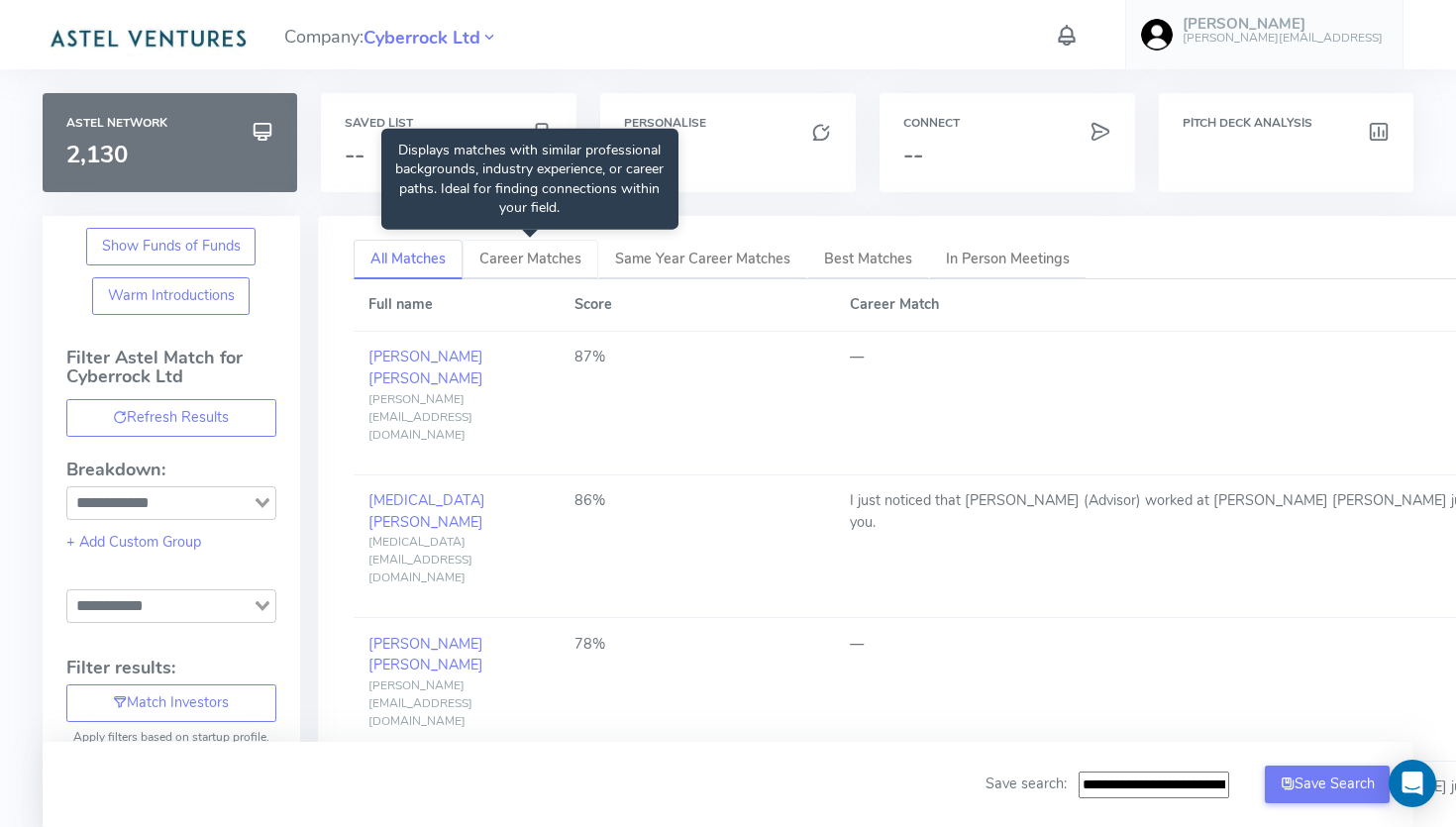 click on "Career Matches" at bounding box center [530, 259] 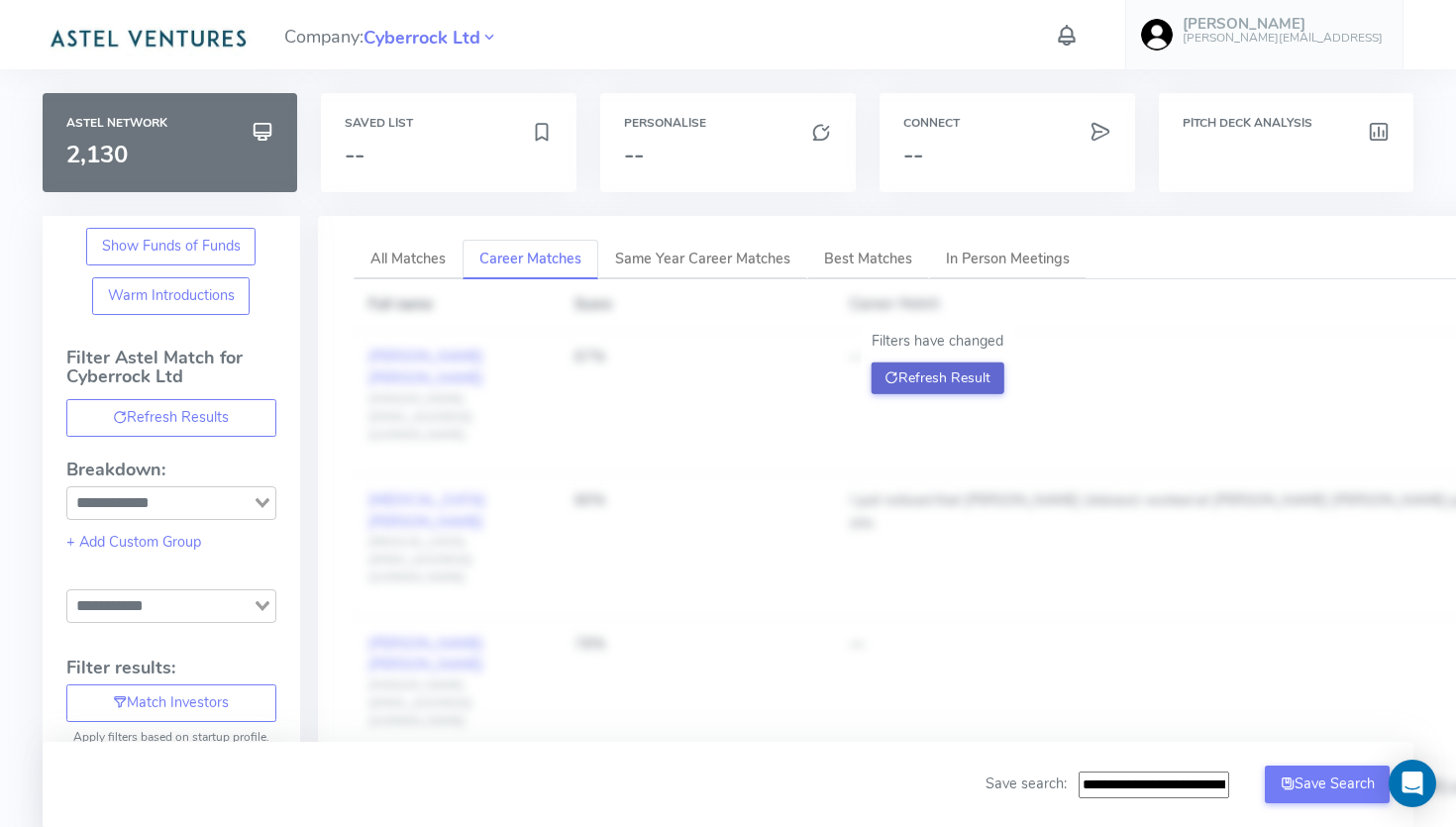 click at bounding box center [891, 377] 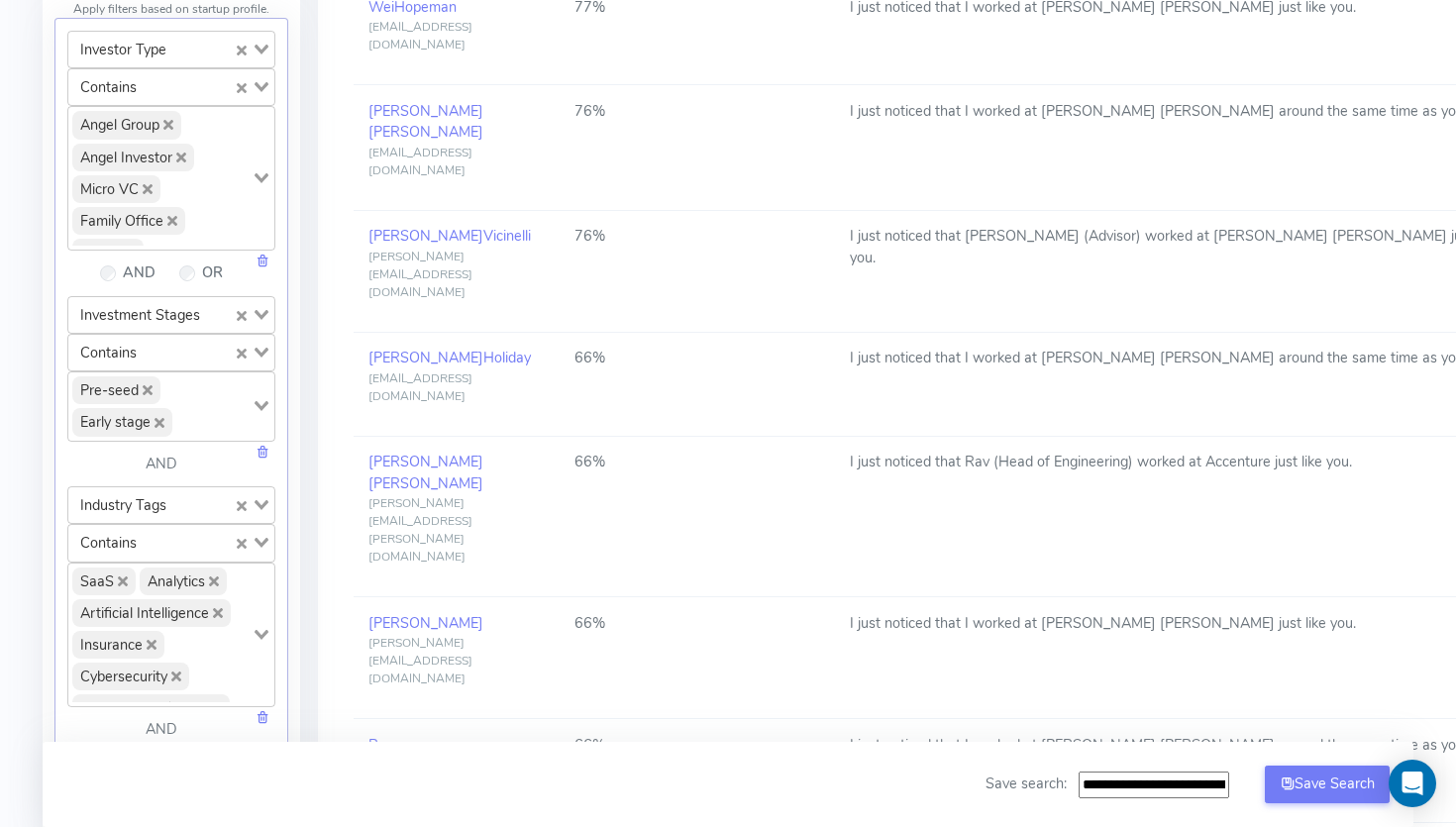 scroll, scrollTop: 675, scrollLeft: 0, axis: vertical 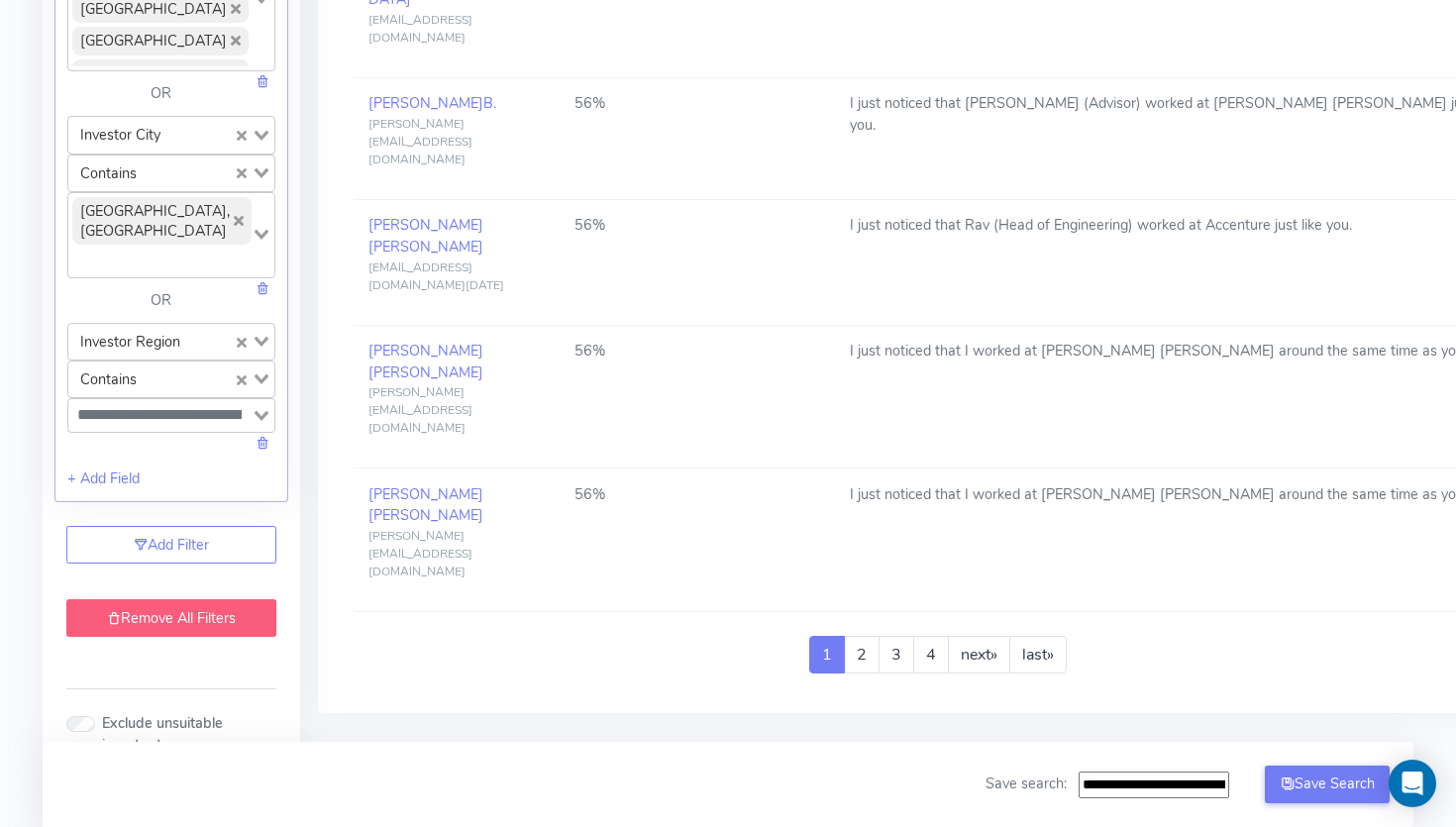 click on "Remove All Filters" at bounding box center [171, 618] 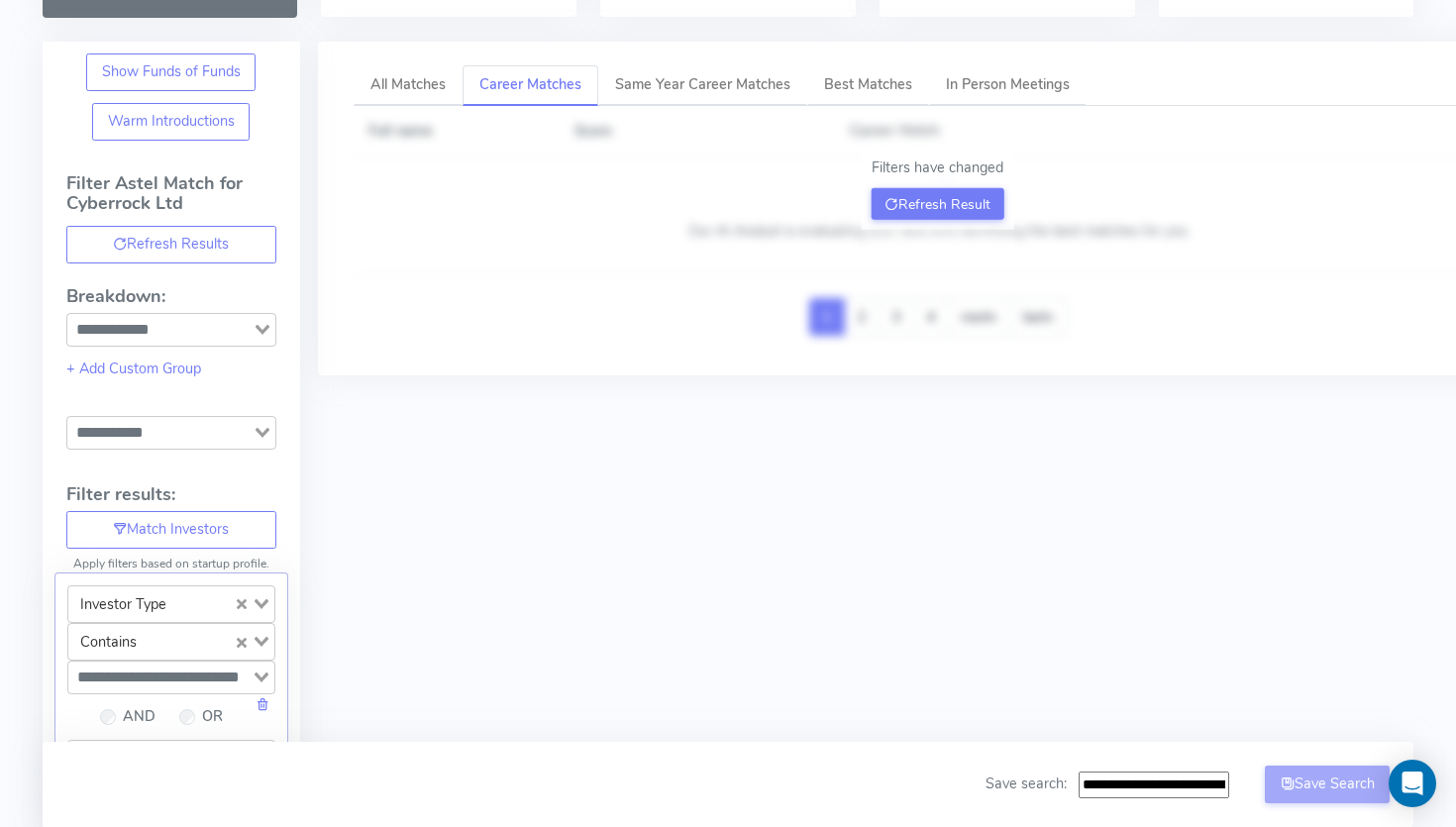 scroll, scrollTop: 0, scrollLeft: 0, axis: both 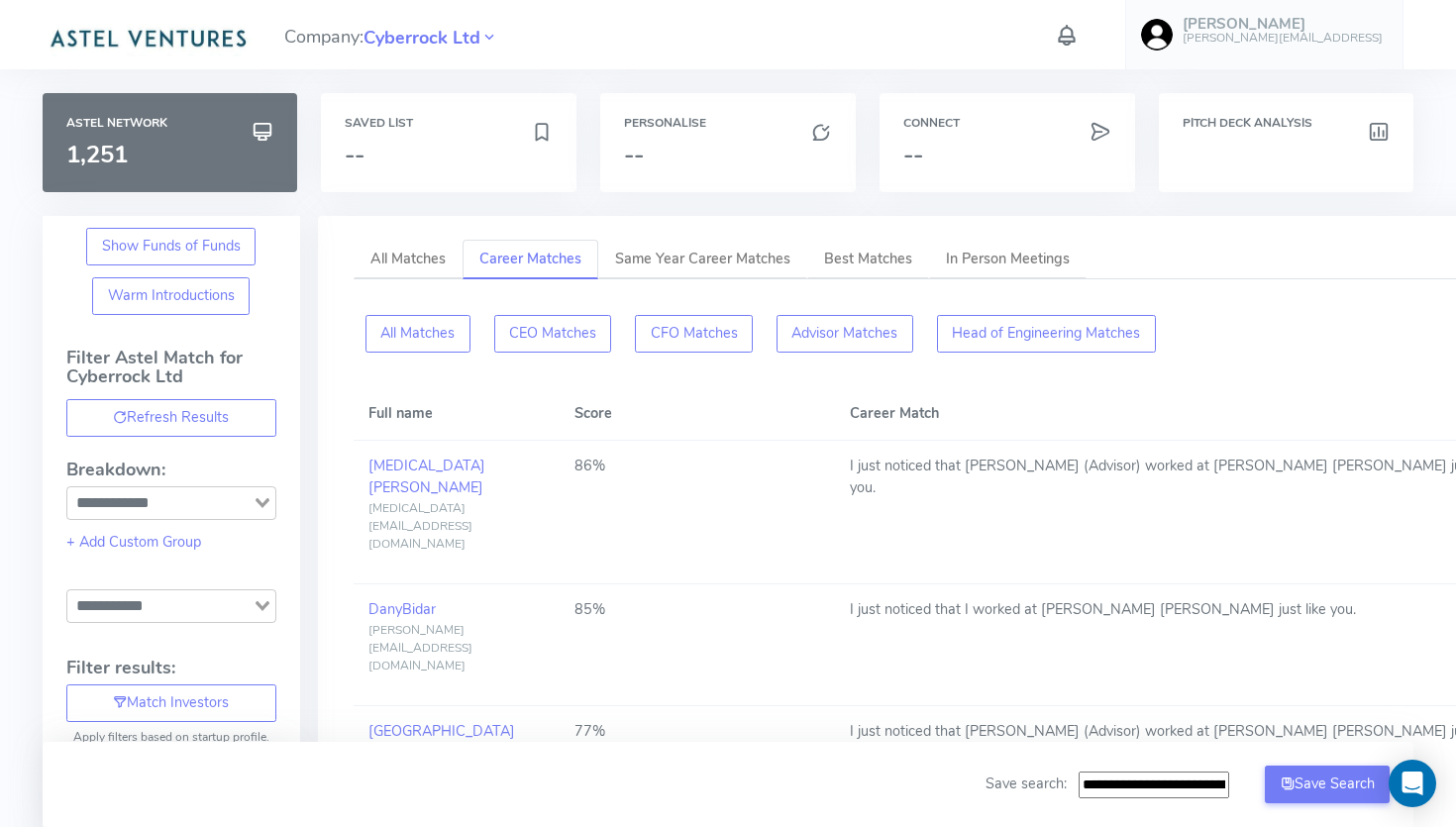 click on "All Matches Career Matches Same Year Career Matches Best Matches In Person Meetings  All Matches  CEO Matches  CFO Matches  Advisor Matches  Head of Engineering Matches   Full name   Score   Career Match  [MEDICAL_DATA][PERSON_NAME] [PERSON_NAME][EMAIL_ADDRESS][DOMAIN_NAME] 86% I just noticed that [PERSON_NAME] (Advisor) worked at [PERSON_NAME] [PERSON_NAME] just like you. [PERSON_NAME] [EMAIL_ADDRESS][DOMAIN_NAME] 85% I just noticed that I worked at [PERSON_NAME] [PERSON_NAME] just like you. [PERSON_NAME] [EMAIL_ADDRESS][DOMAIN_NAME] 77% I just noticed that [PERSON_NAME] (Advisor) worked at [PERSON_NAME] [PERSON_NAME] just like you. [PERSON_NAME] [EMAIL_ADDRESS][DOMAIN_NAME] 77% I just noticed that I worked at [PERSON_NAME] [PERSON_NAME] just like you. [PERSON_NAME] [PERSON_NAME][EMAIL_ADDRESS][DOMAIN_NAME] 76% I just noticed that I worked at [PERSON_NAME] [PERSON_NAME] around the same time as you. [PERSON_NAME] [EMAIL_ADDRESS][DOMAIN_NAME] 76% I just noticed that [PERSON_NAME] (Advisor) worked at [PERSON_NAME] [PERSON_NAME] around the same time as you. [PERSON_NAME] [PERSON_NAME][EMAIL_ADDRESS][DOMAIN_NAME] 76% I just noticed that [PERSON_NAME] (Advisor) worked at [PERSON_NAME] [PERSON_NAME] just like you. [PERSON_NAME] 76% 76%" at bounding box center [938, 1622] 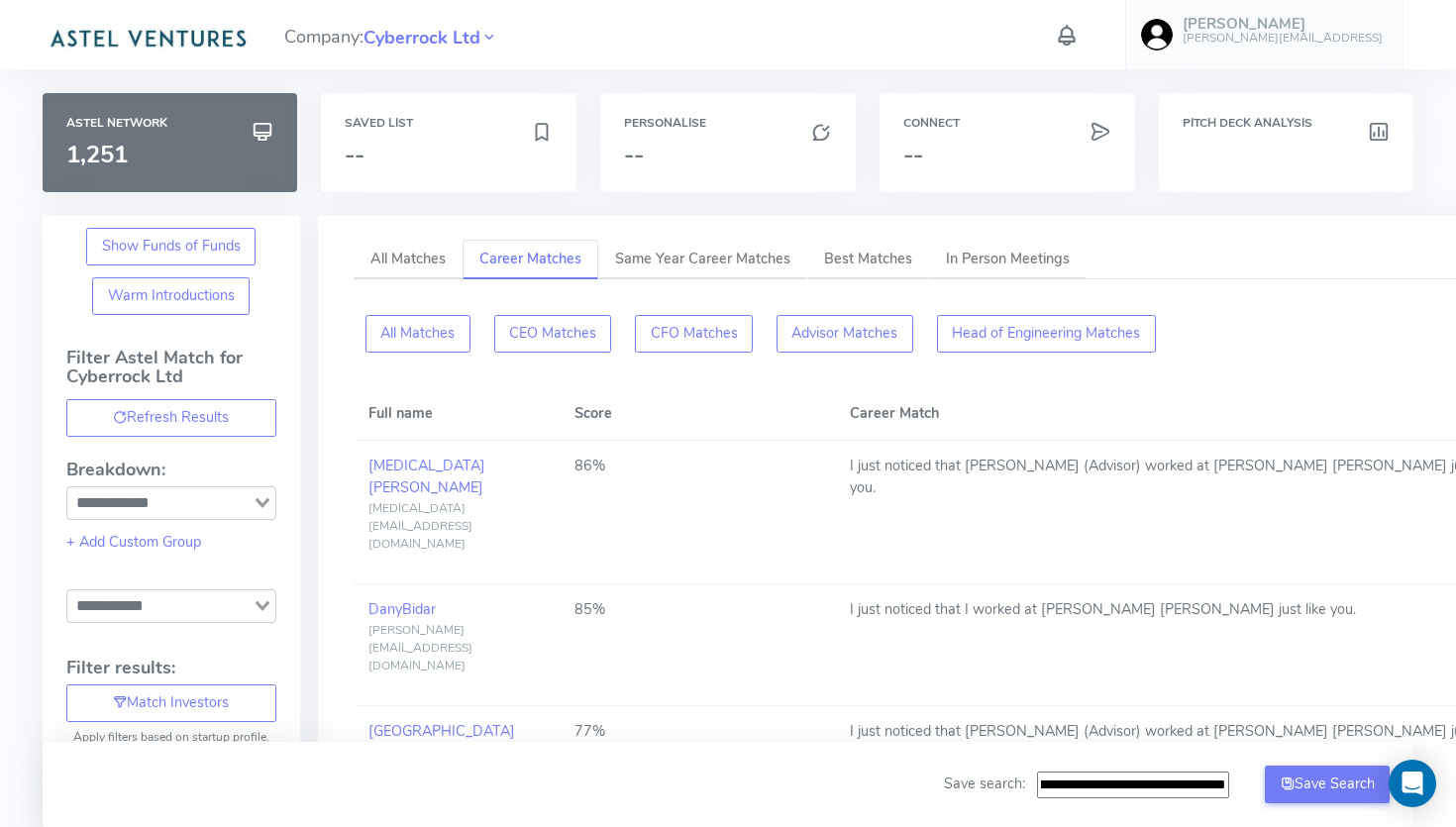 scroll, scrollTop: 0, scrollLeft: 164, axis: horizontal 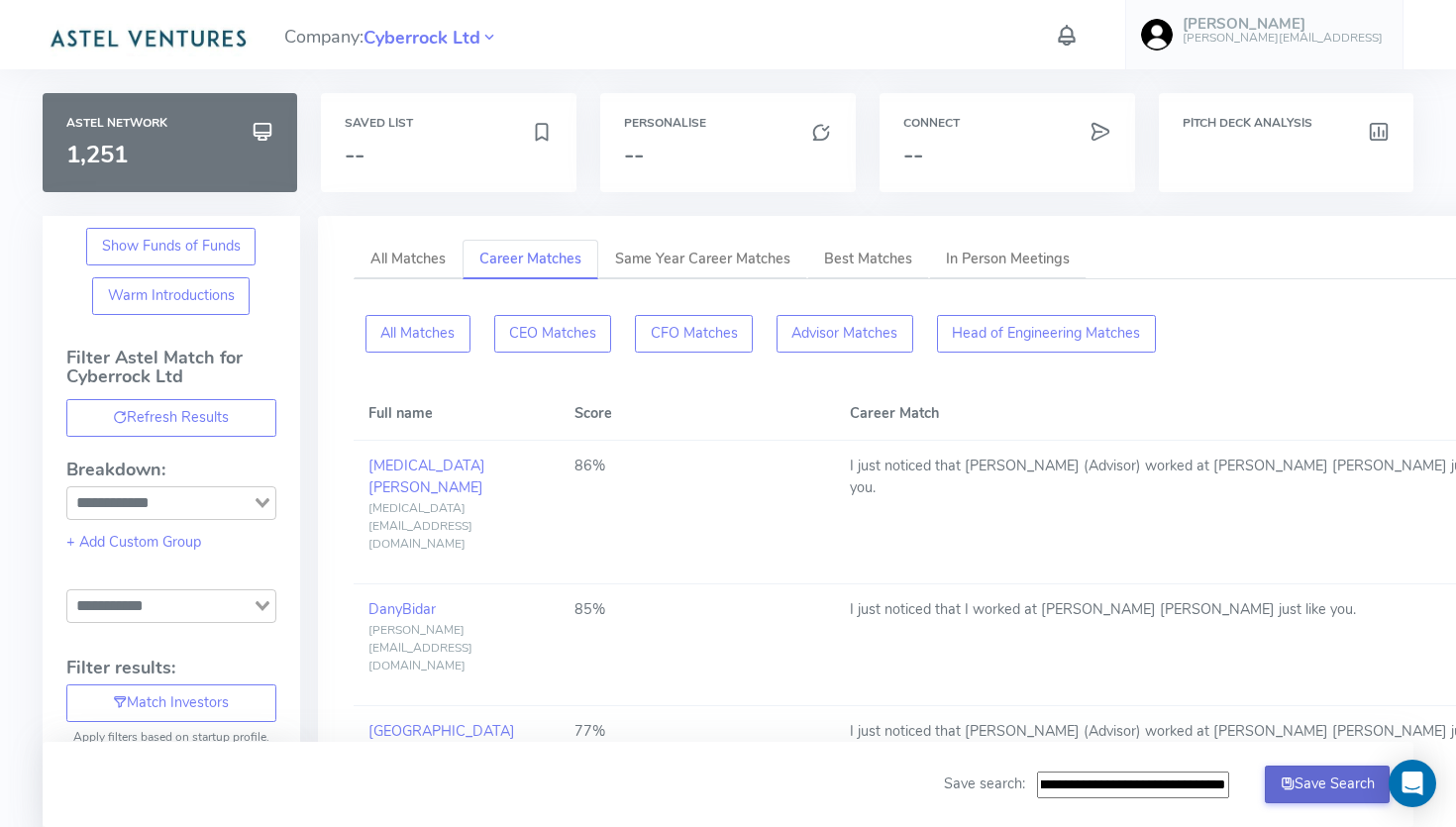 type on "**********" 